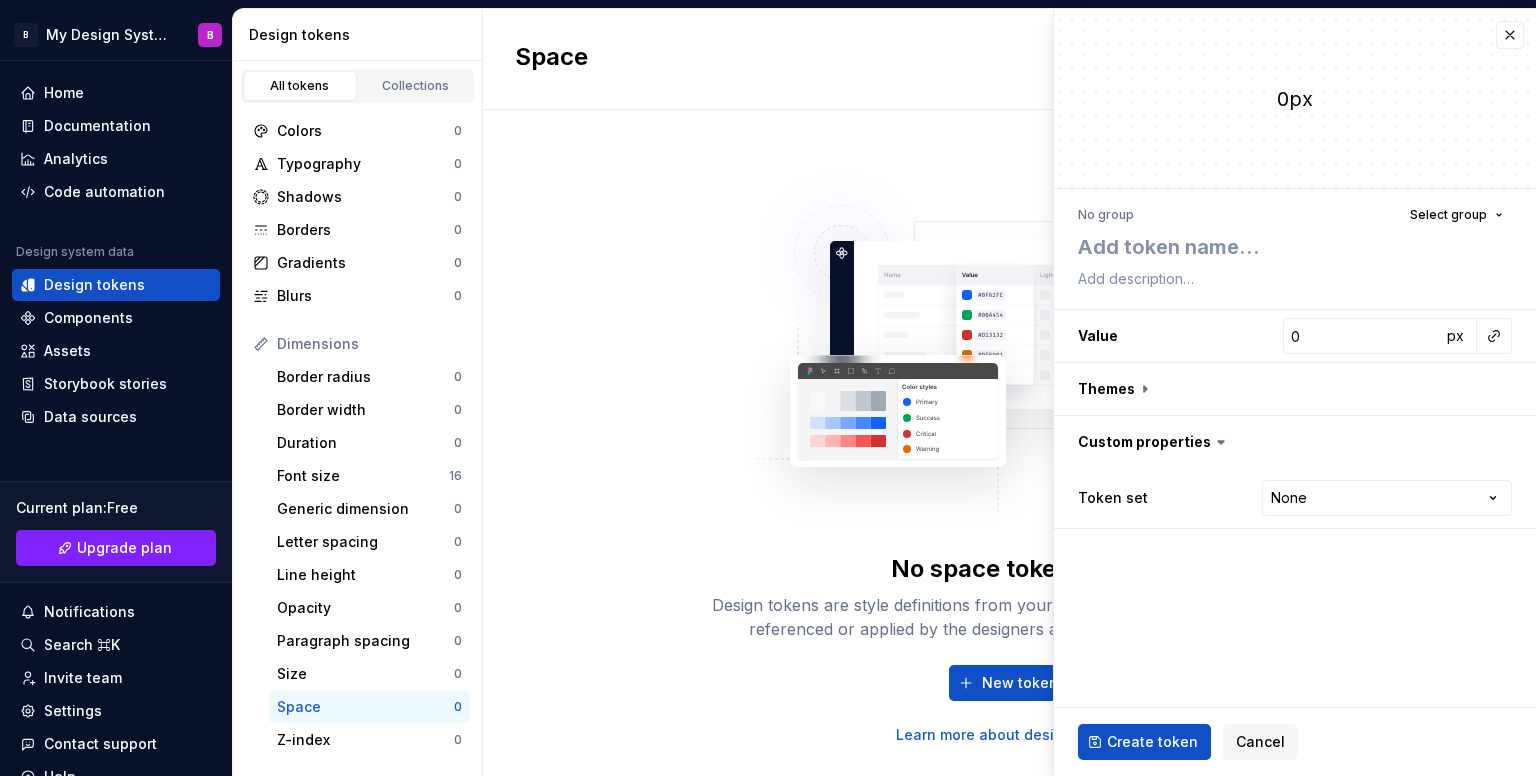 scroll, scrollTop: 0, scrollLeft: 0, axis: both 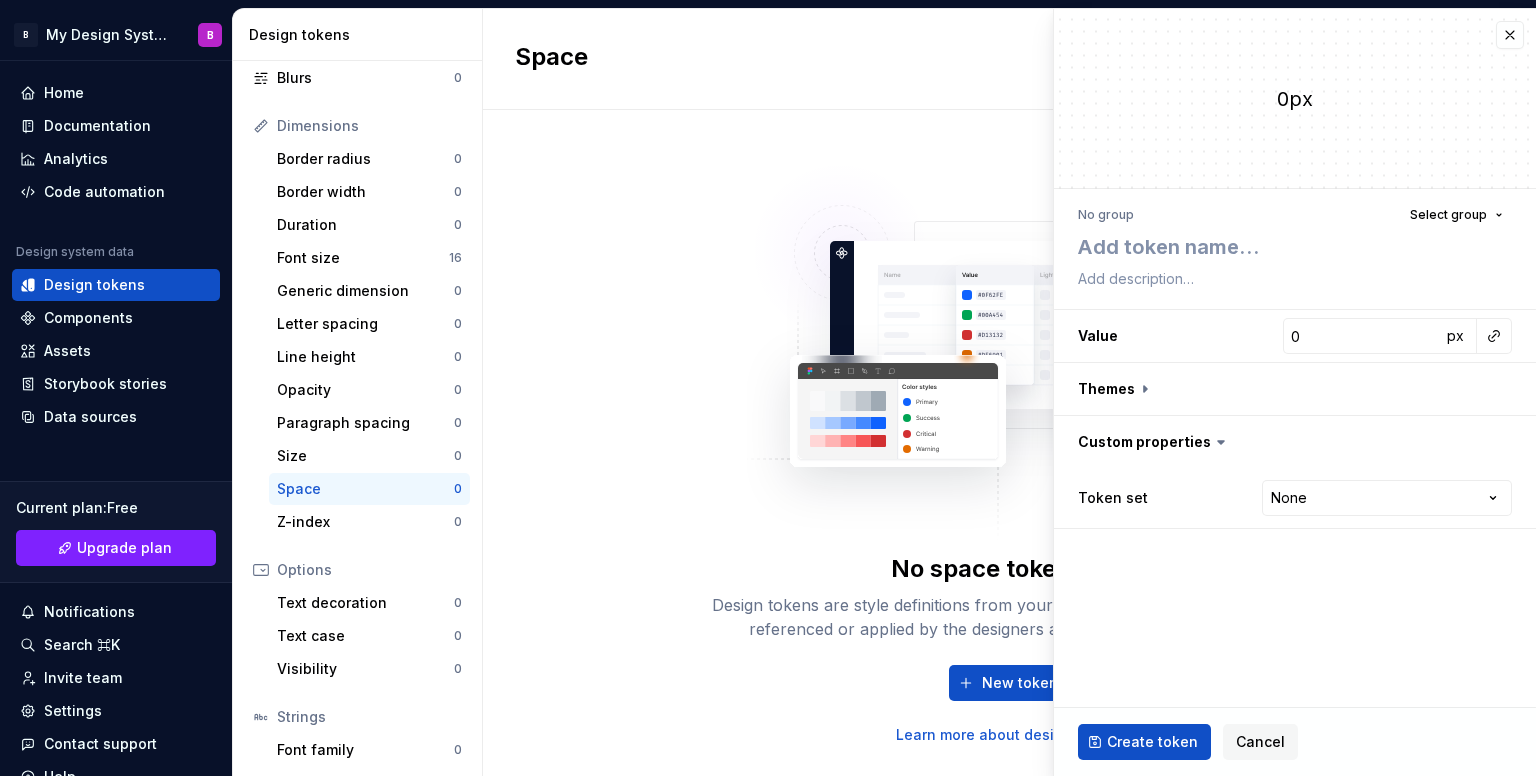 type 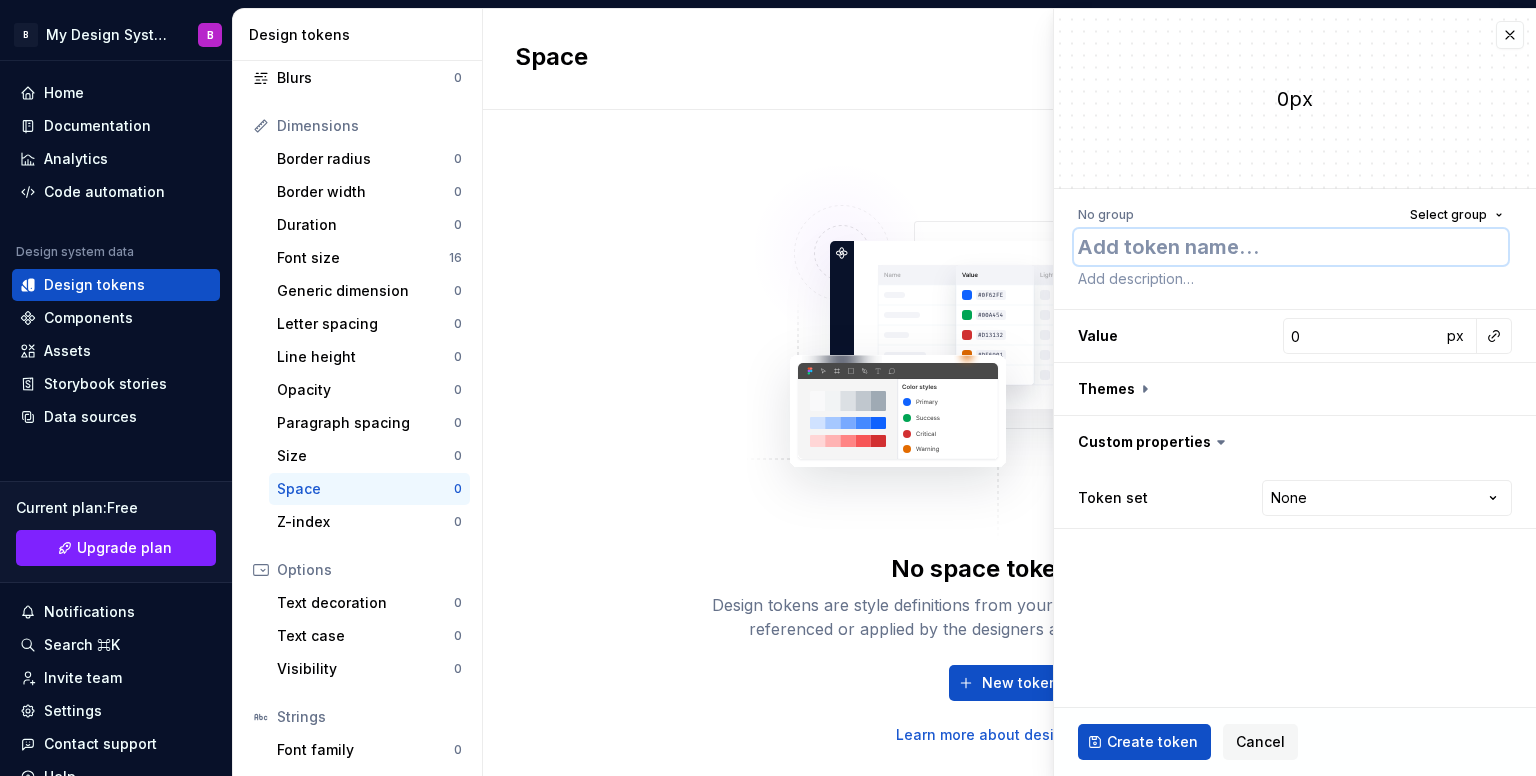 click at bounding box center (1291, 247) 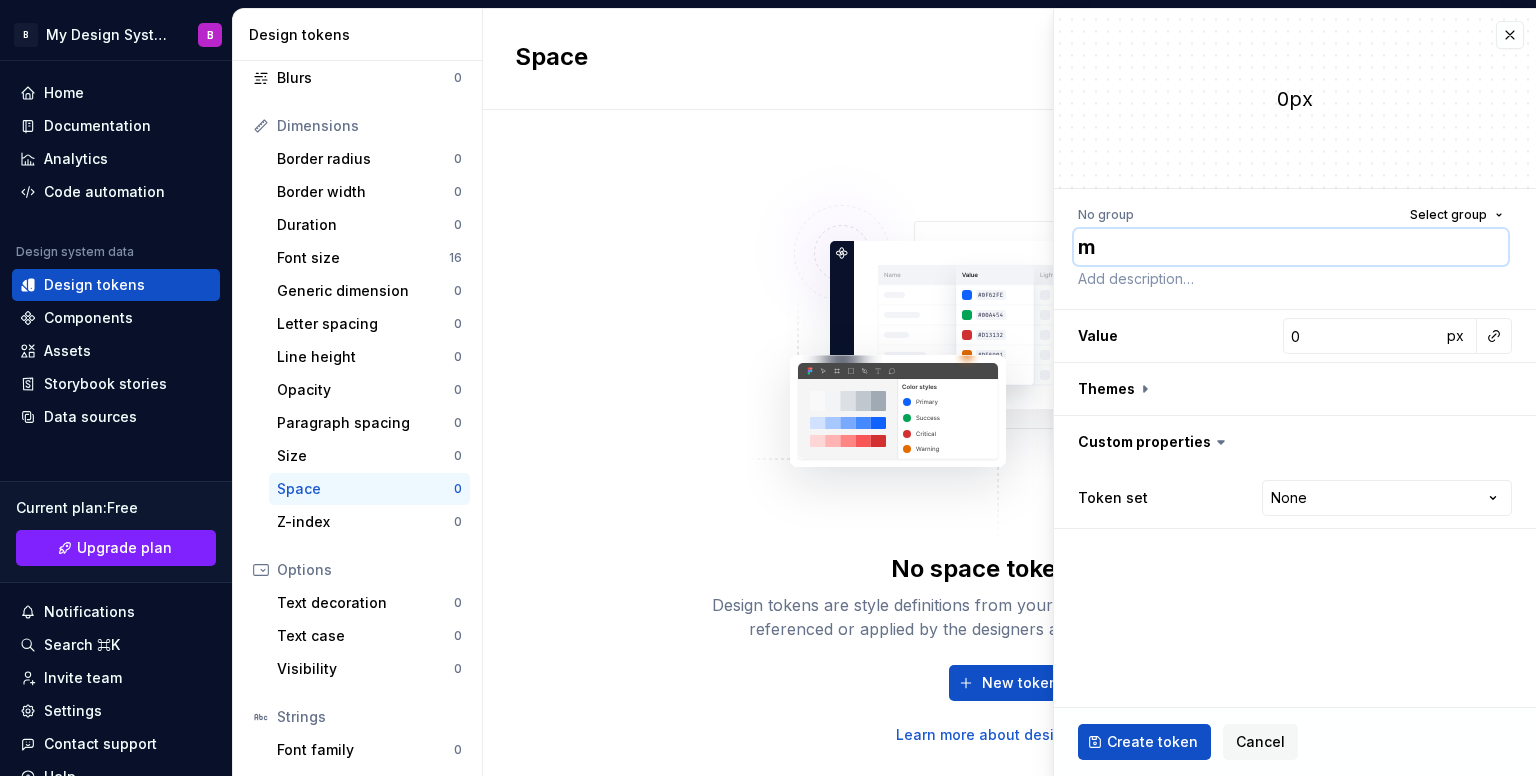 type on "*" 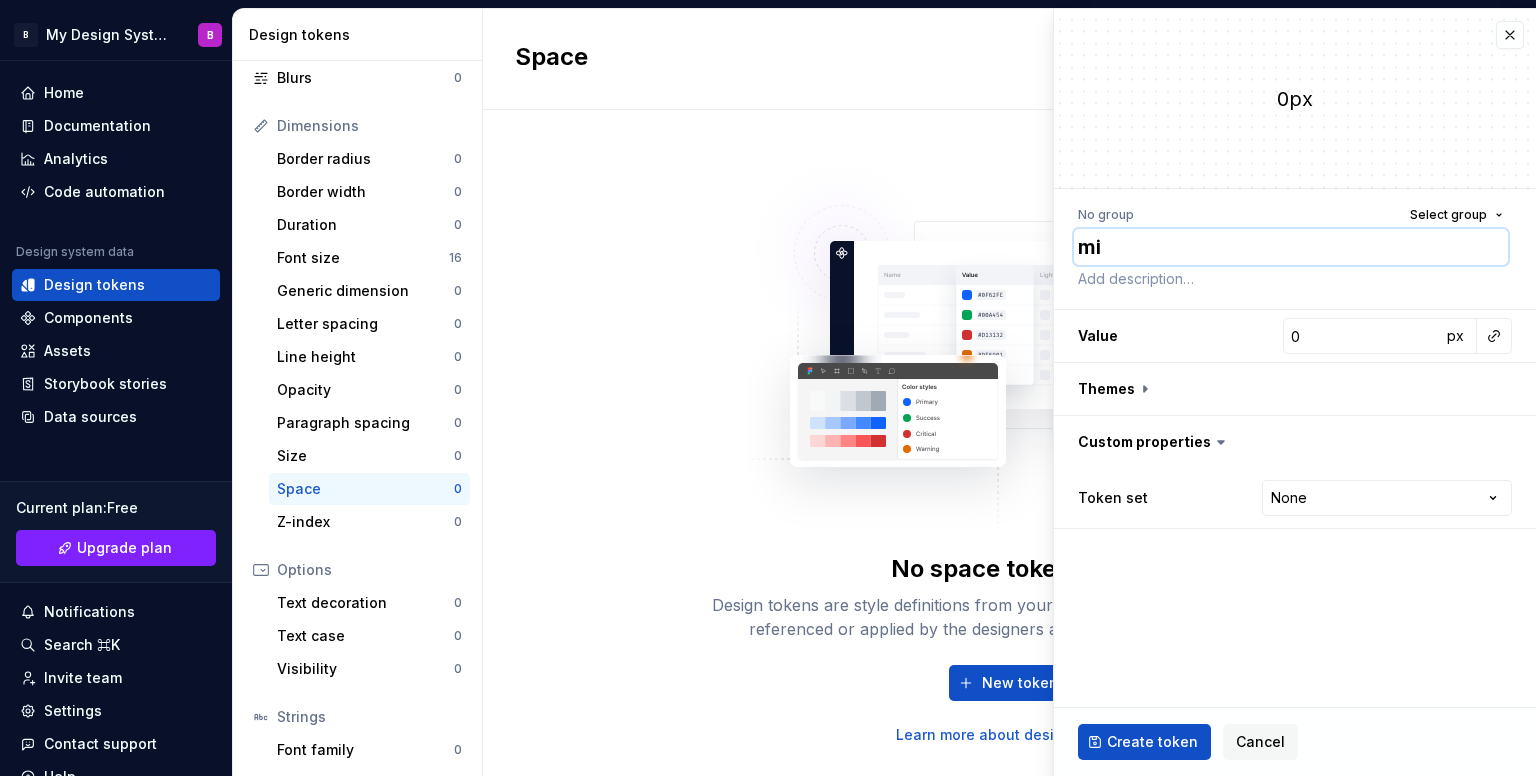 type on "*" 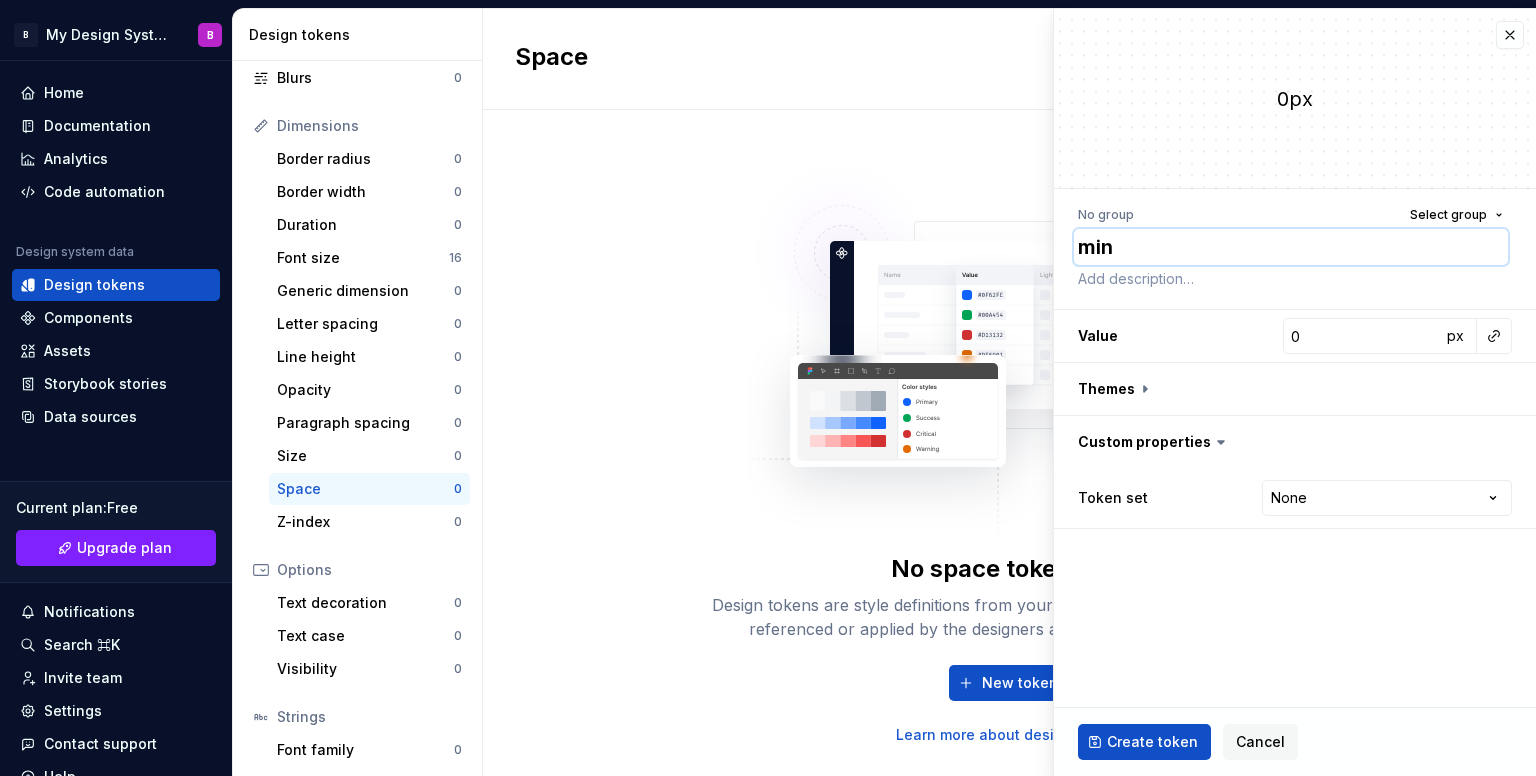 type on "min" 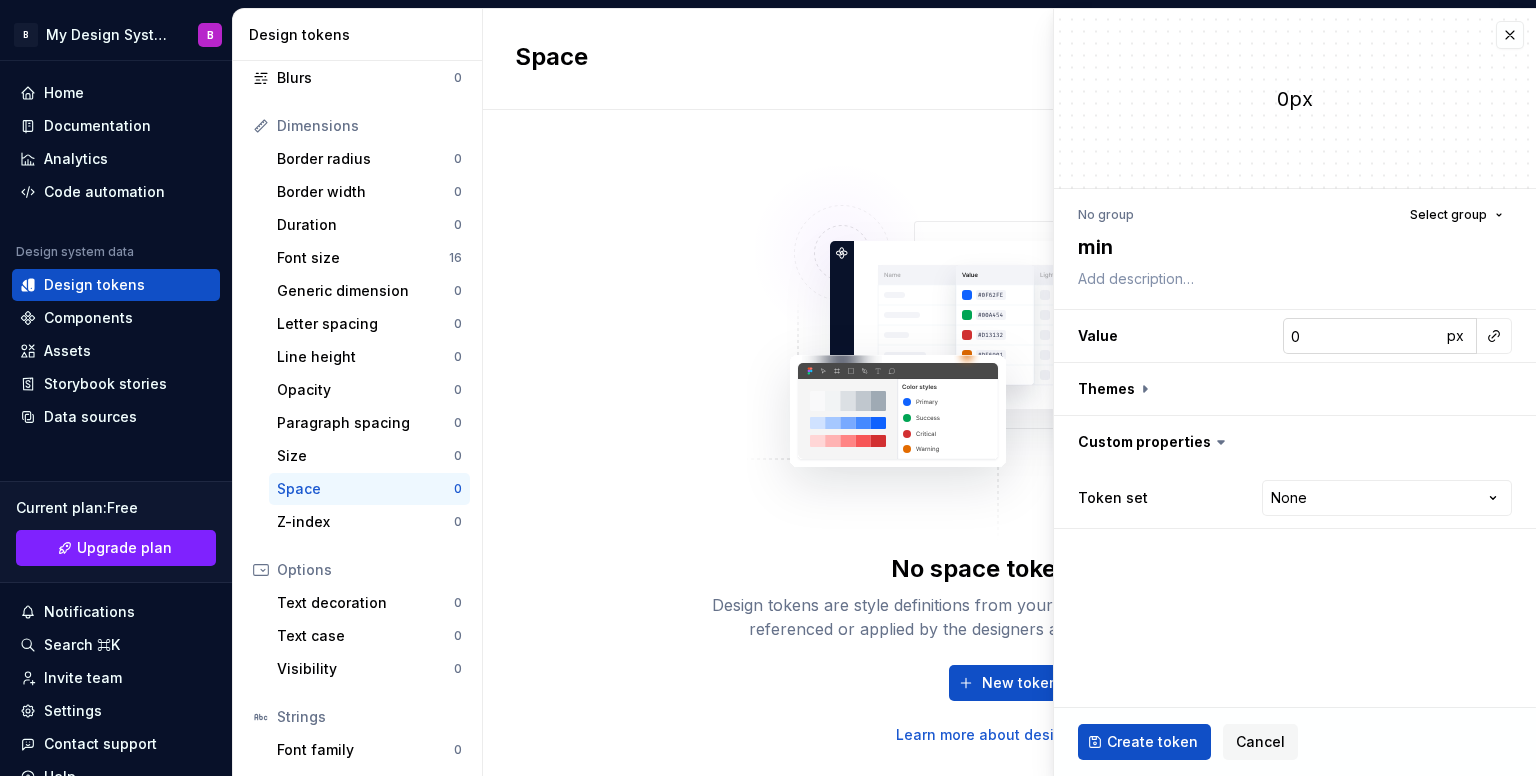click on "0" at bounding box center [1362, 336] 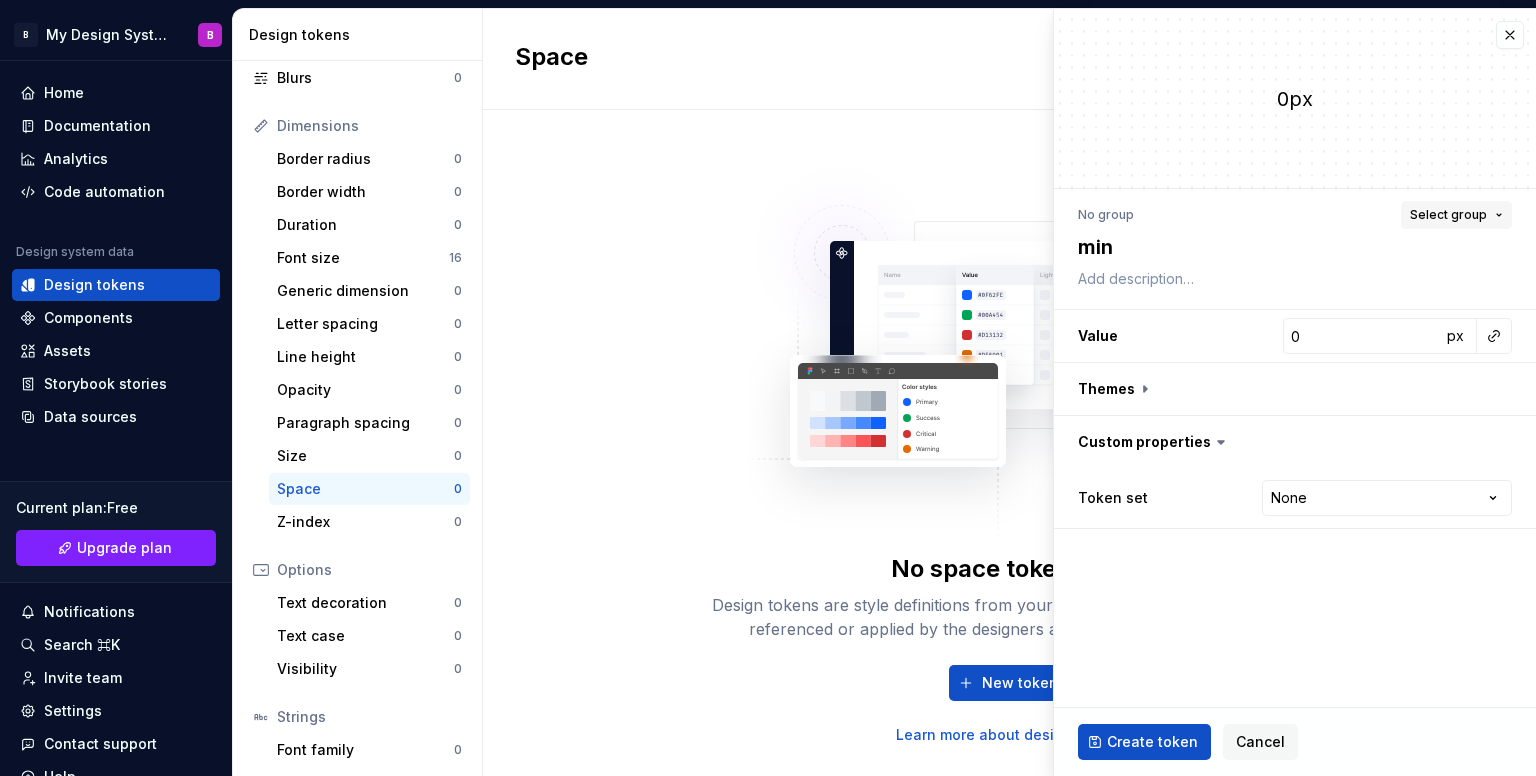 click on "Select group" at bounding box center [1448, 215] 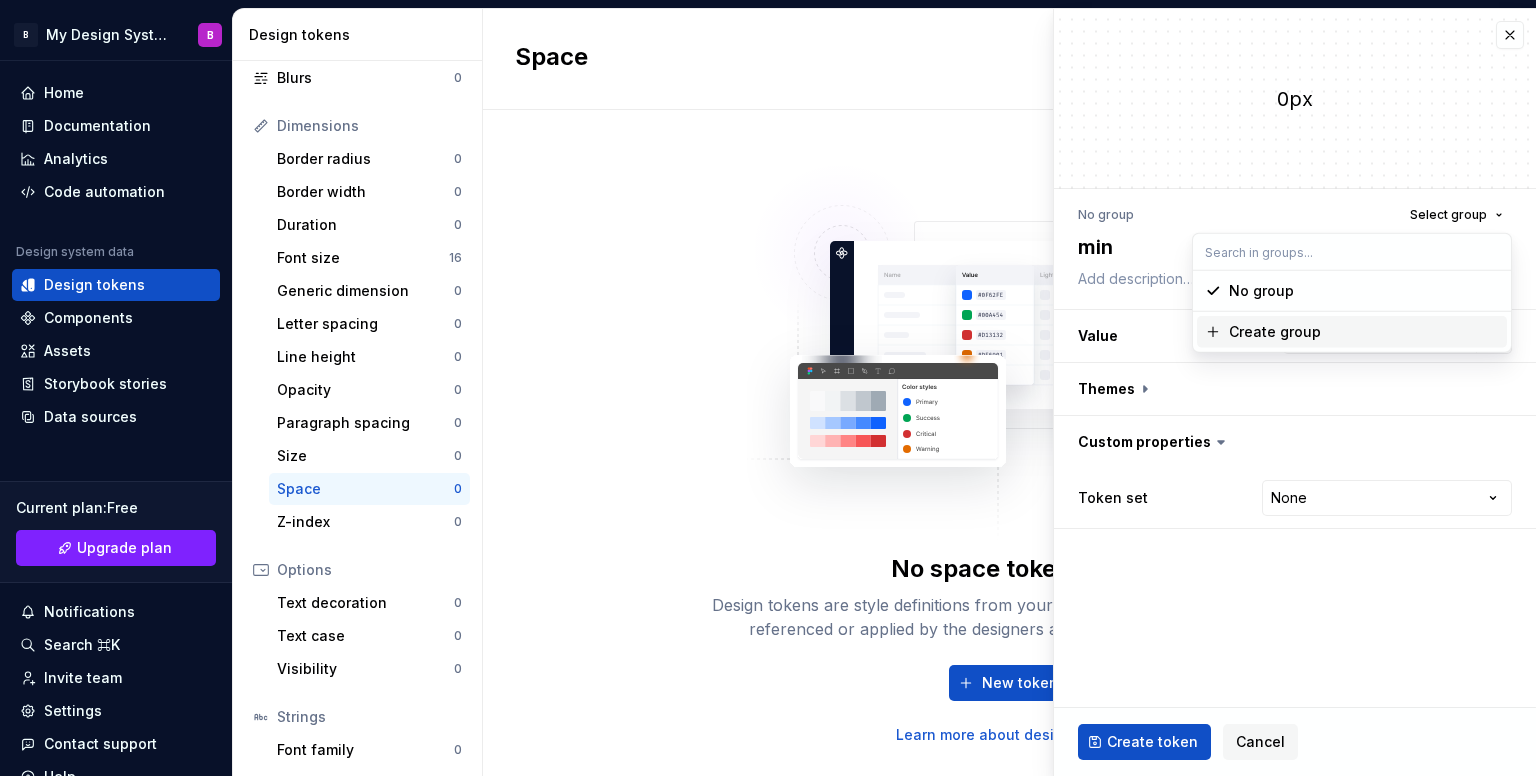 click on "Create group" at bounding box center [1364, 332] 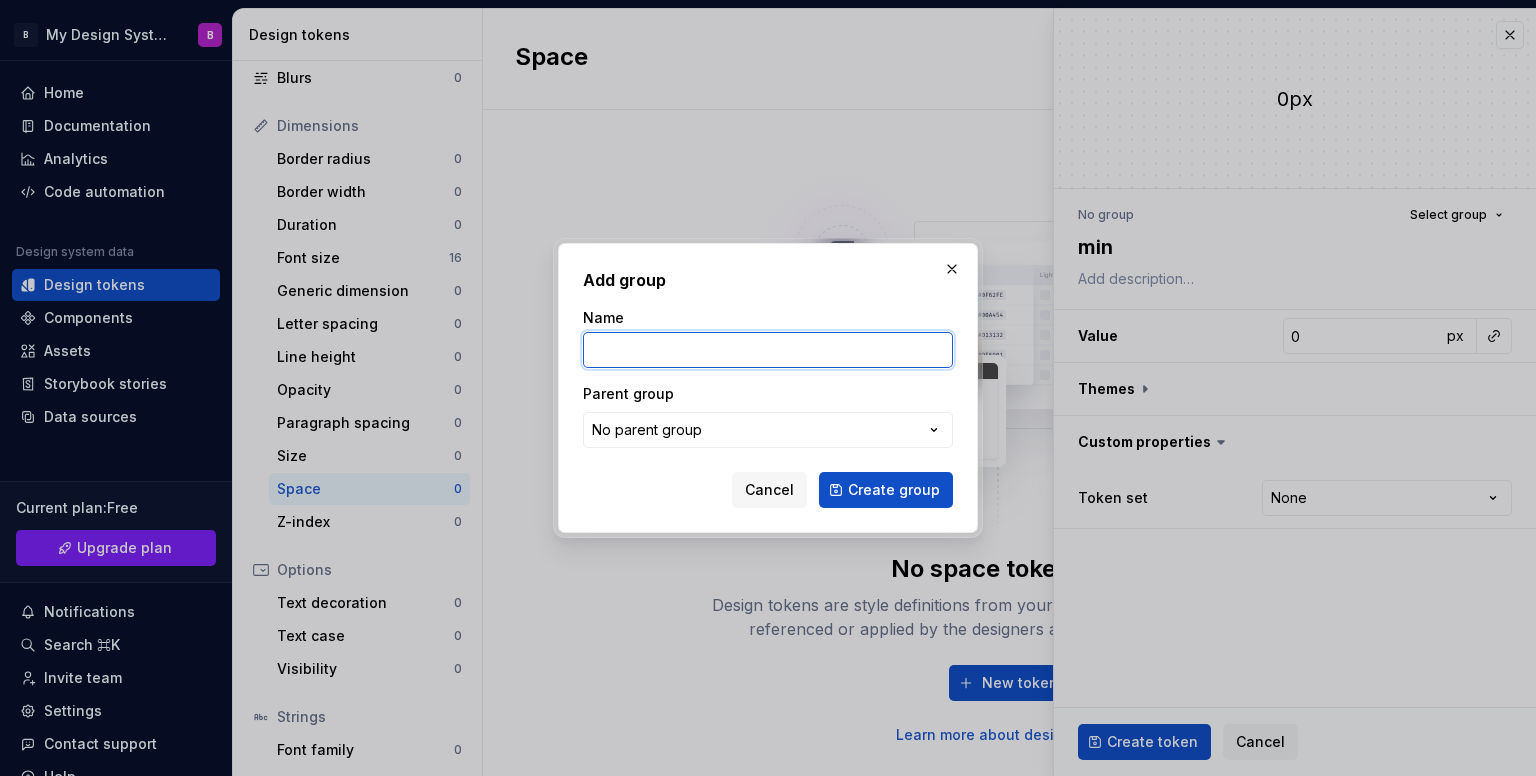 type on "*" 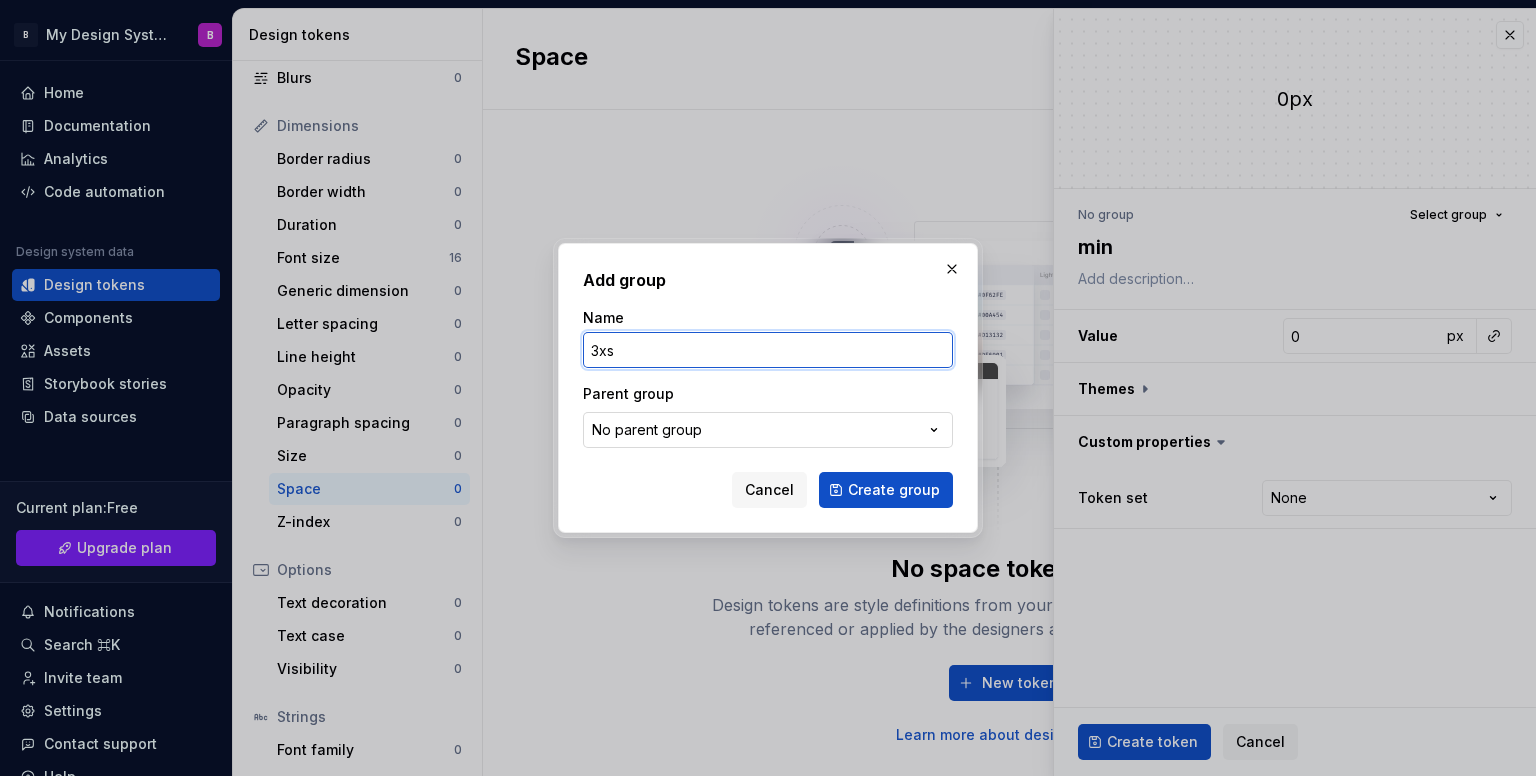 type on "3xs" 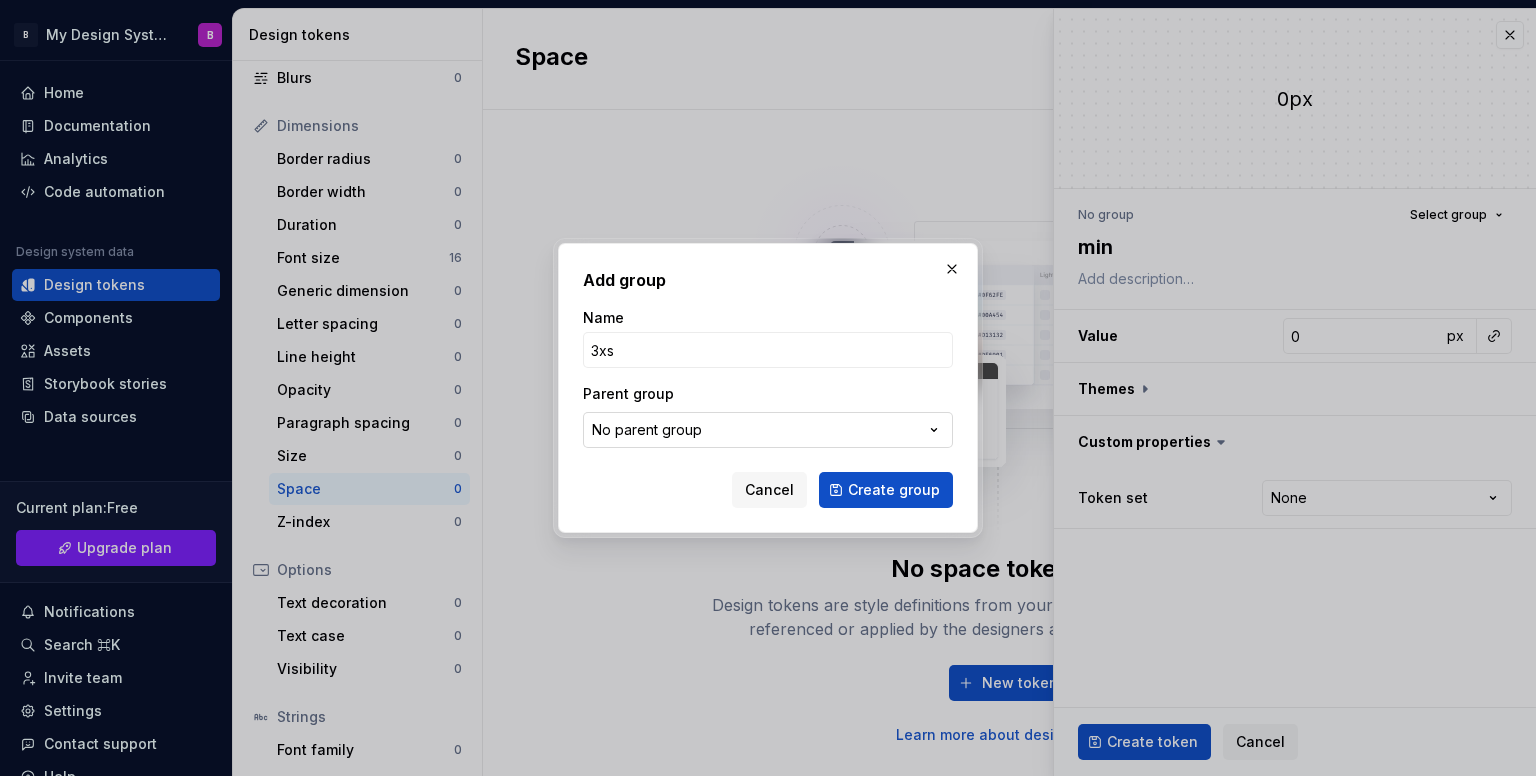 click on "No parent group" at bounding box center (768, 430) 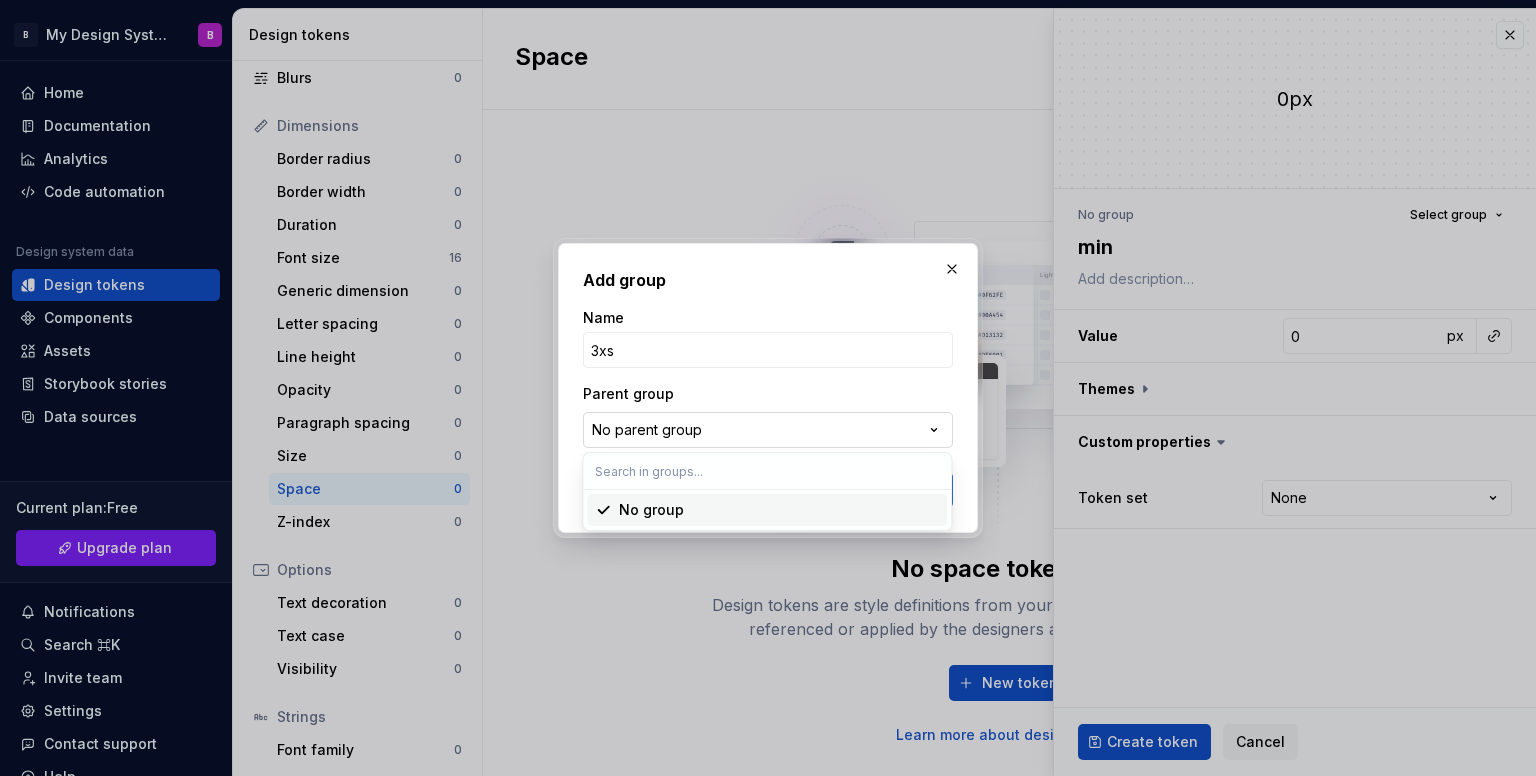 click on "Add group Name 3xs Parent group No parent group Cancel Create group" at bounding box center [768, 388] 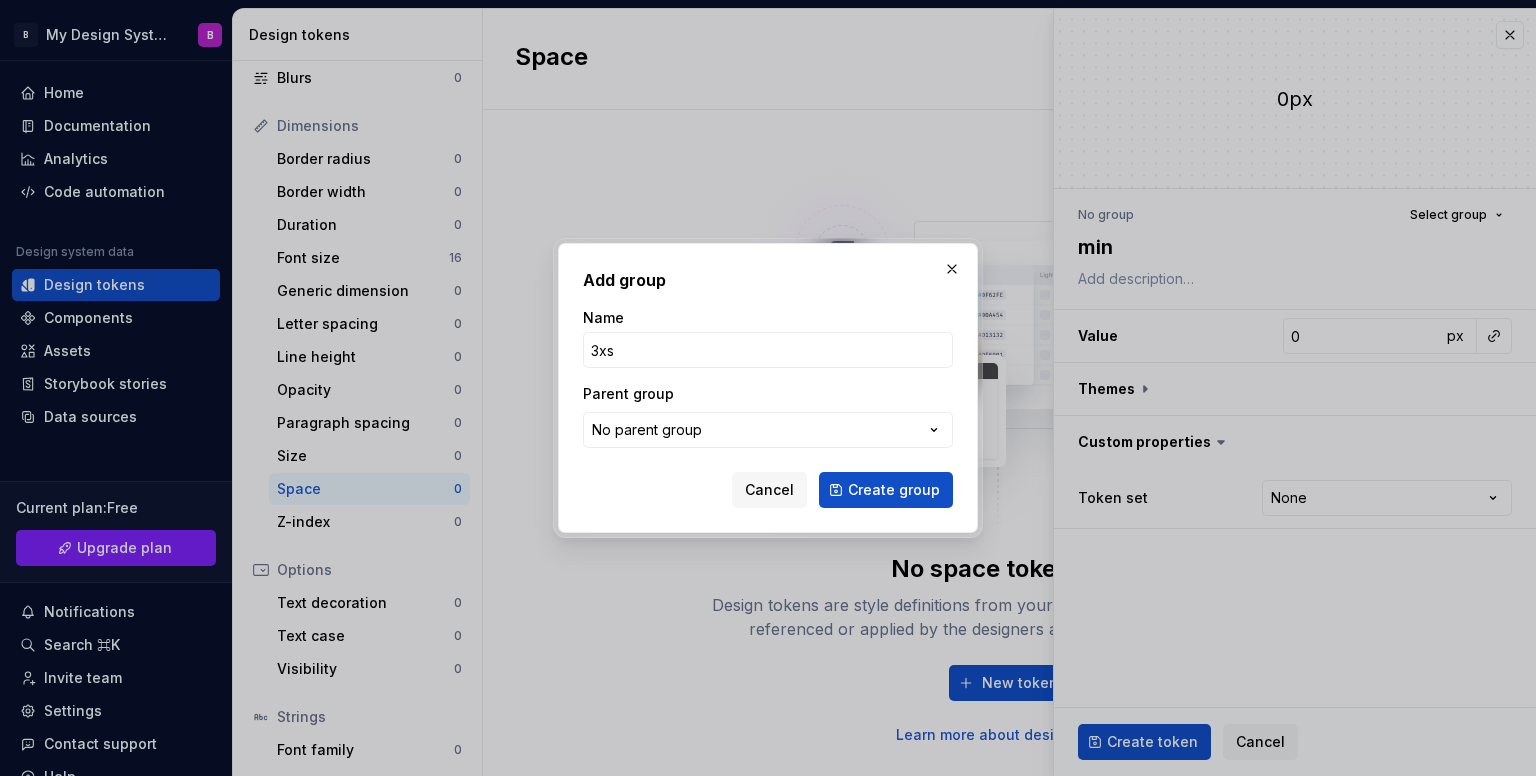 drag, startPoint x: 888, startPoint y: 499, endPoint x: 852, endPoint y: 491, distance: 36.878178 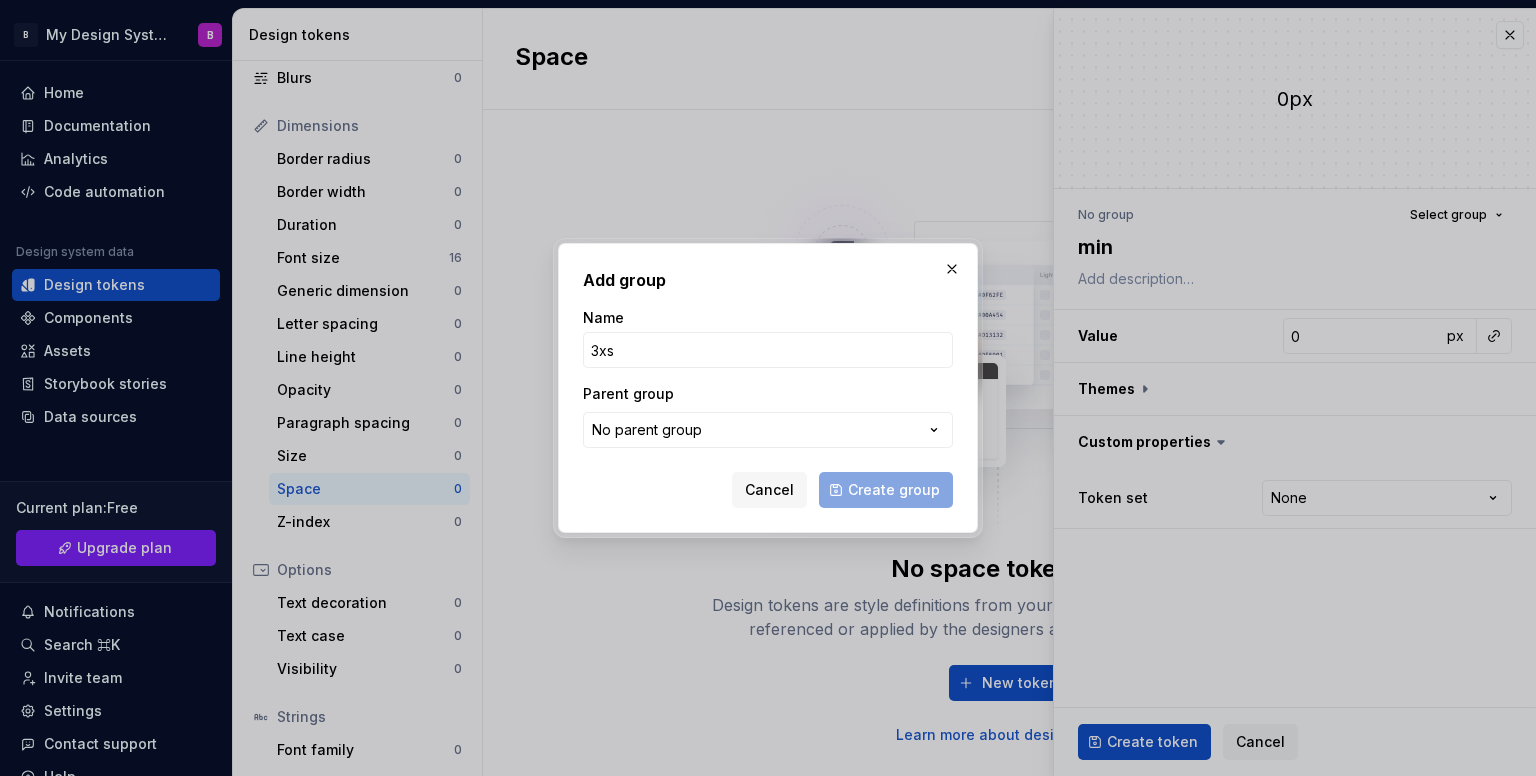 click on "Cancel Create group" at bounding box center (768, 490) 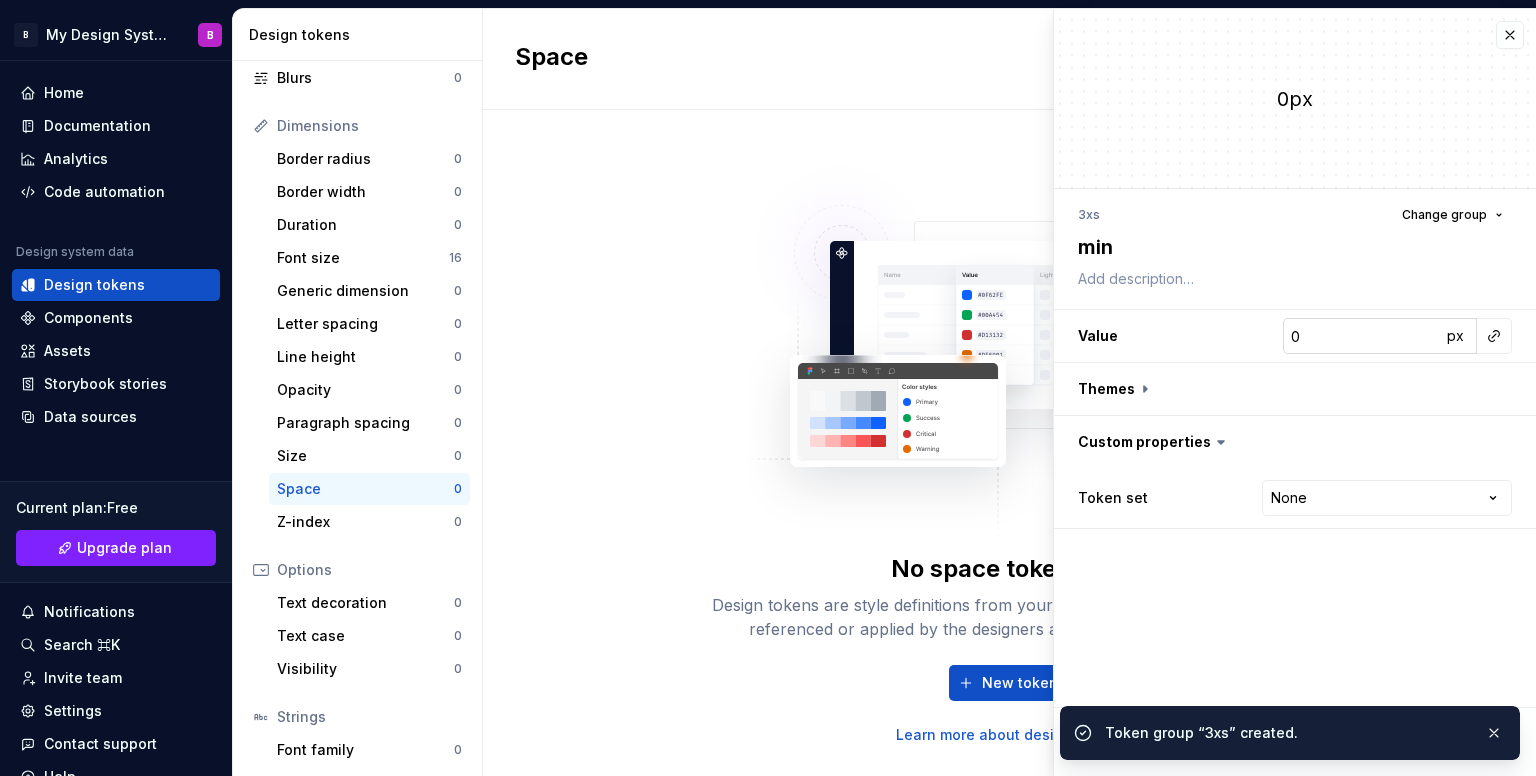 click on "0" at bounding box center (1362, 336) 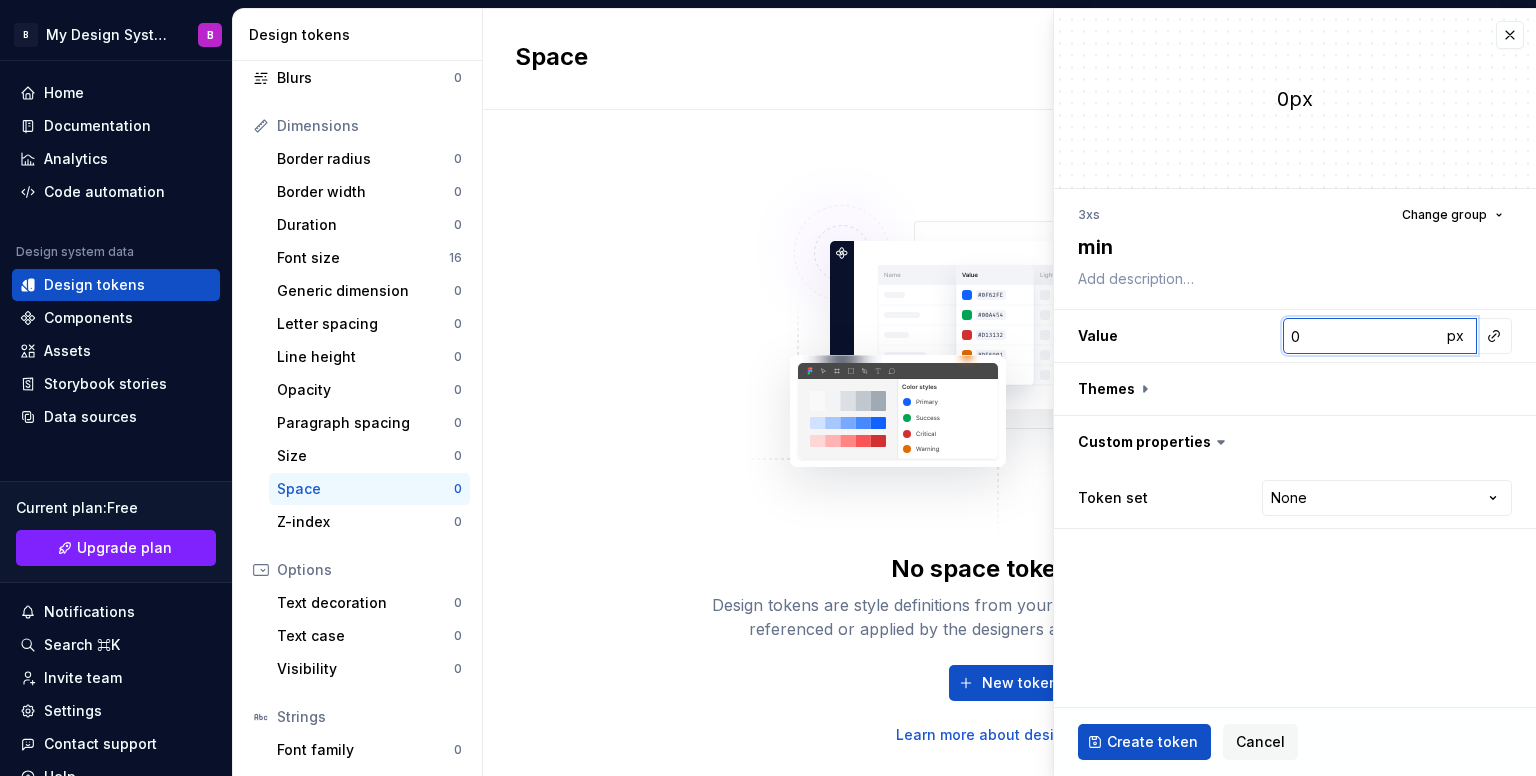 type on "*" 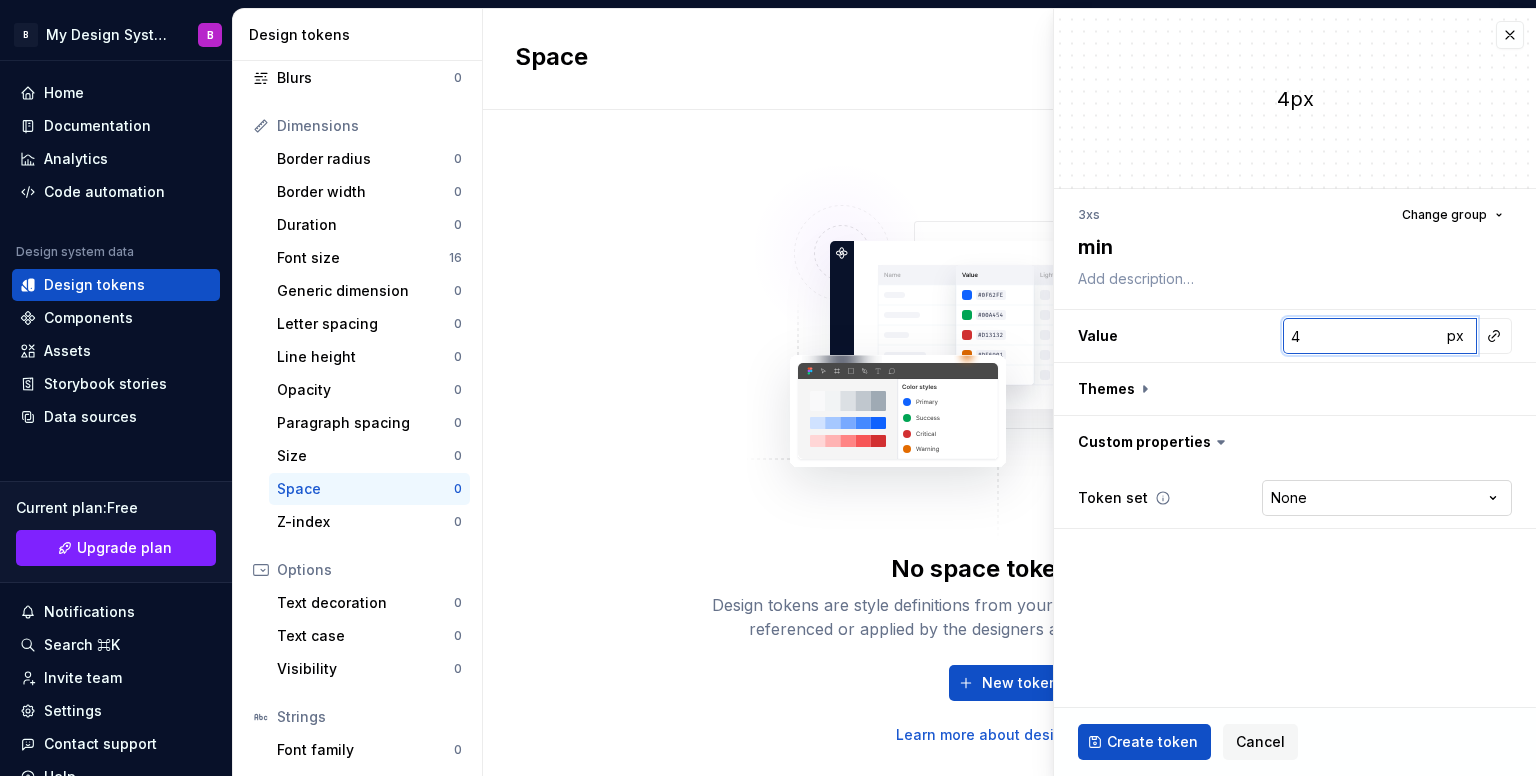 type on "4" 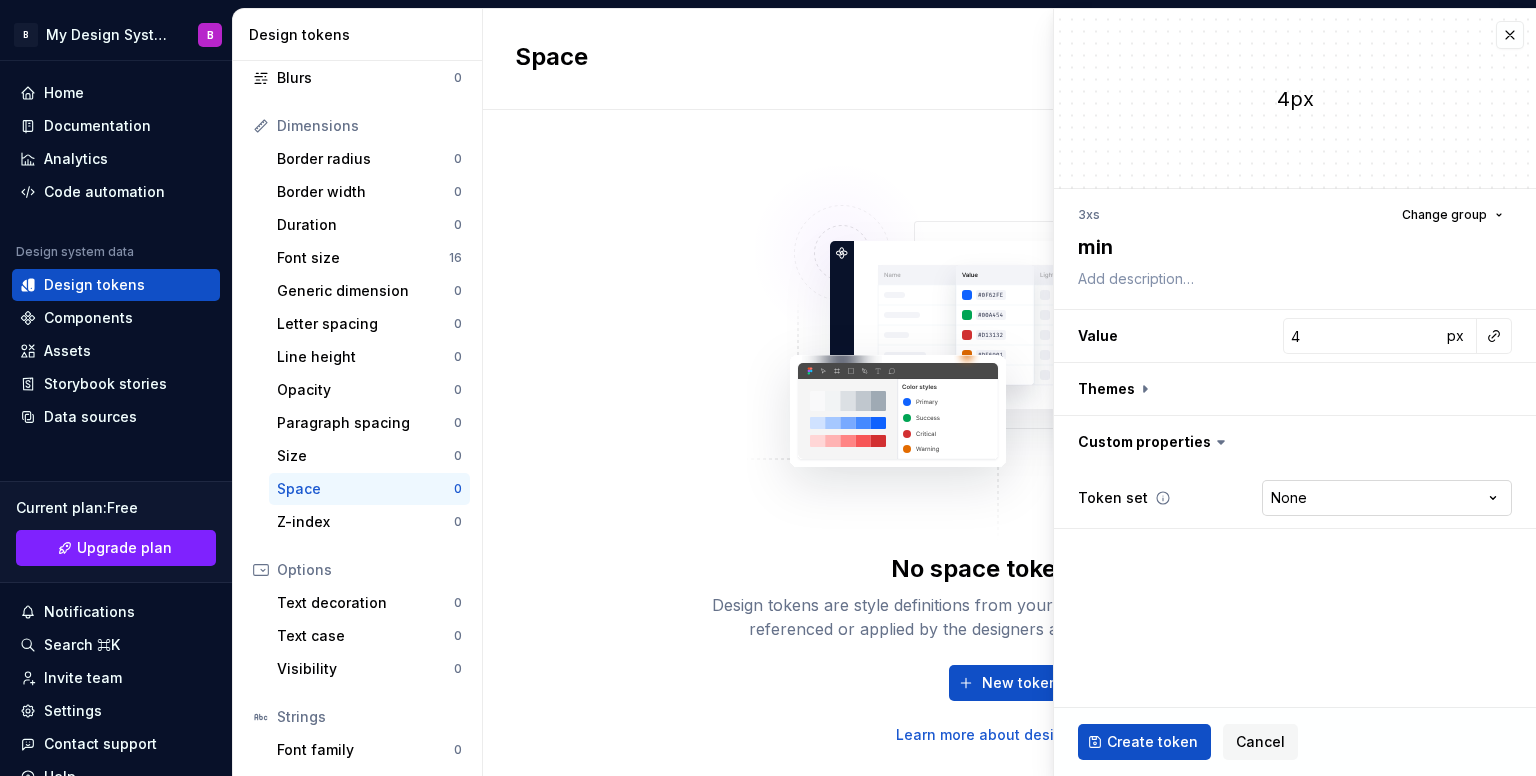 click on "B My Design System B Home Documentation Analytics Code automation Design system data Design tokens Components Assets Storybook stories Data sources Current plan :  Free Upgrade plan Notifications Search ⌘K Invite team Settings Contact support Help Design tokens All tokens Collections Colors 0 Typography 0 Shadows 0 Borders 0 Gradients 0 Blurs 0 Dimensions Border radius 0 Border width 0 Duration 0 Font size 16 Generic dimension 0 Letter spacing 0 Line height 0 Opacity 0 Paragraph spacing 0 Size 0 Space 0 Z-index 0 Options Text decoration 0 Text case 0 Visibility 0 Strings Font family 0 Font weight/style 0 Generic string 0 Product copy 0 Space New token No space tokens yet Design tokens are style definitions from your design system, that can be easily referenced or applied by the designers and developers consuming it. New token Learn more about design tokens   Token “3” created. * Generated code is read‒only New space token 4px 3xs Change group min Value 4 px Themes Custom properties Token set None ****" at bounding box center (768, 388) 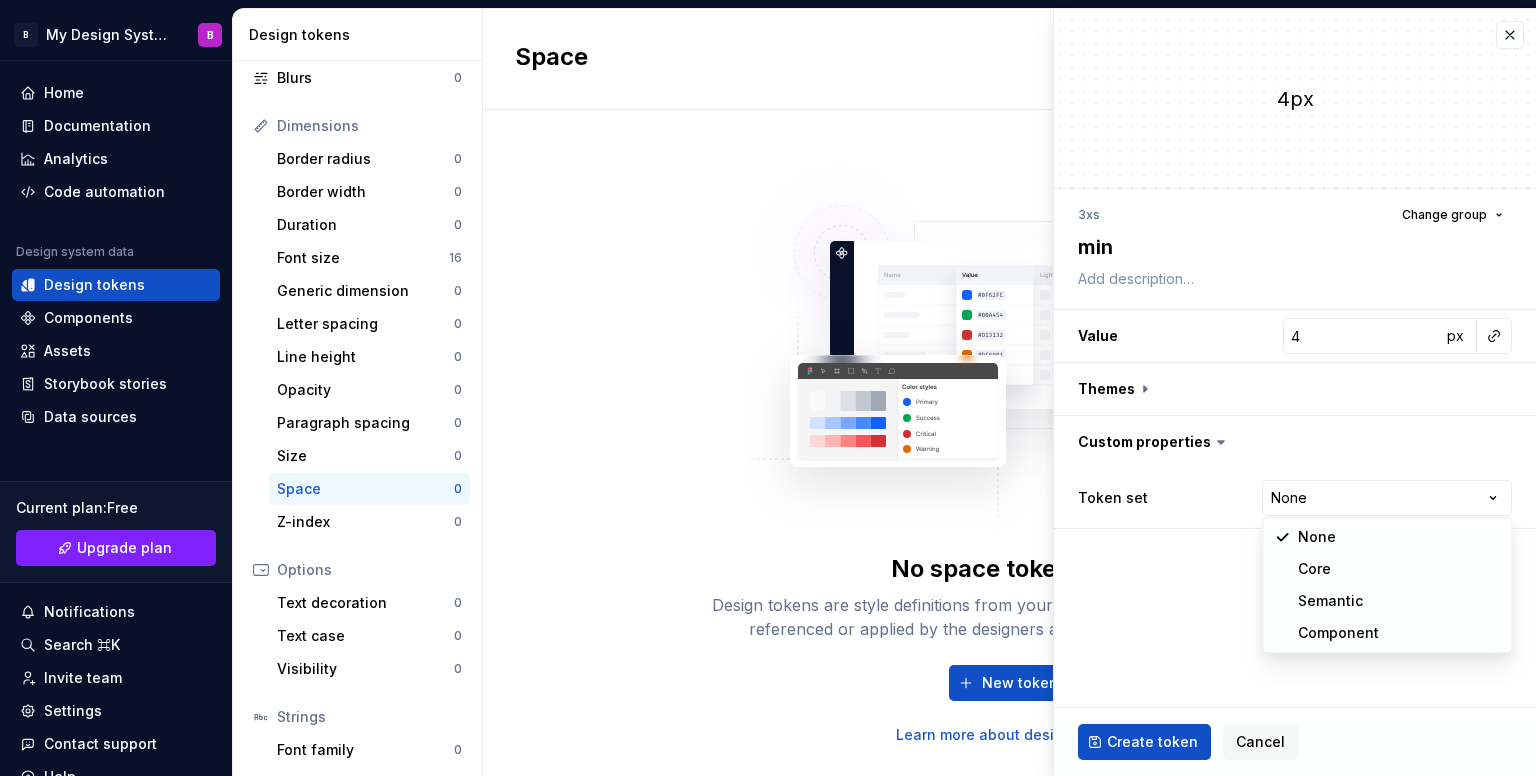 select on "**********" 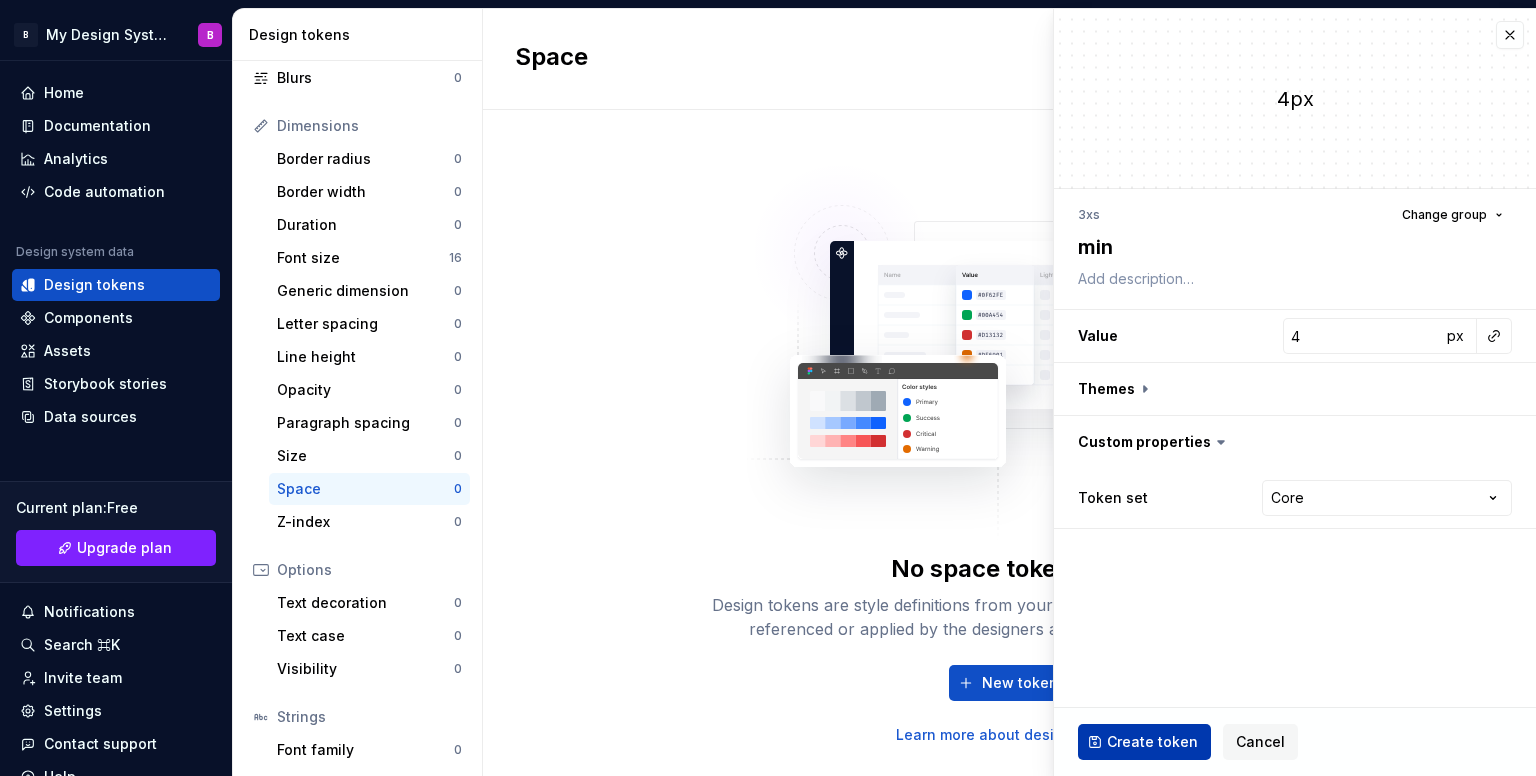 click on "Create token" at bounding box center (1152, 742) 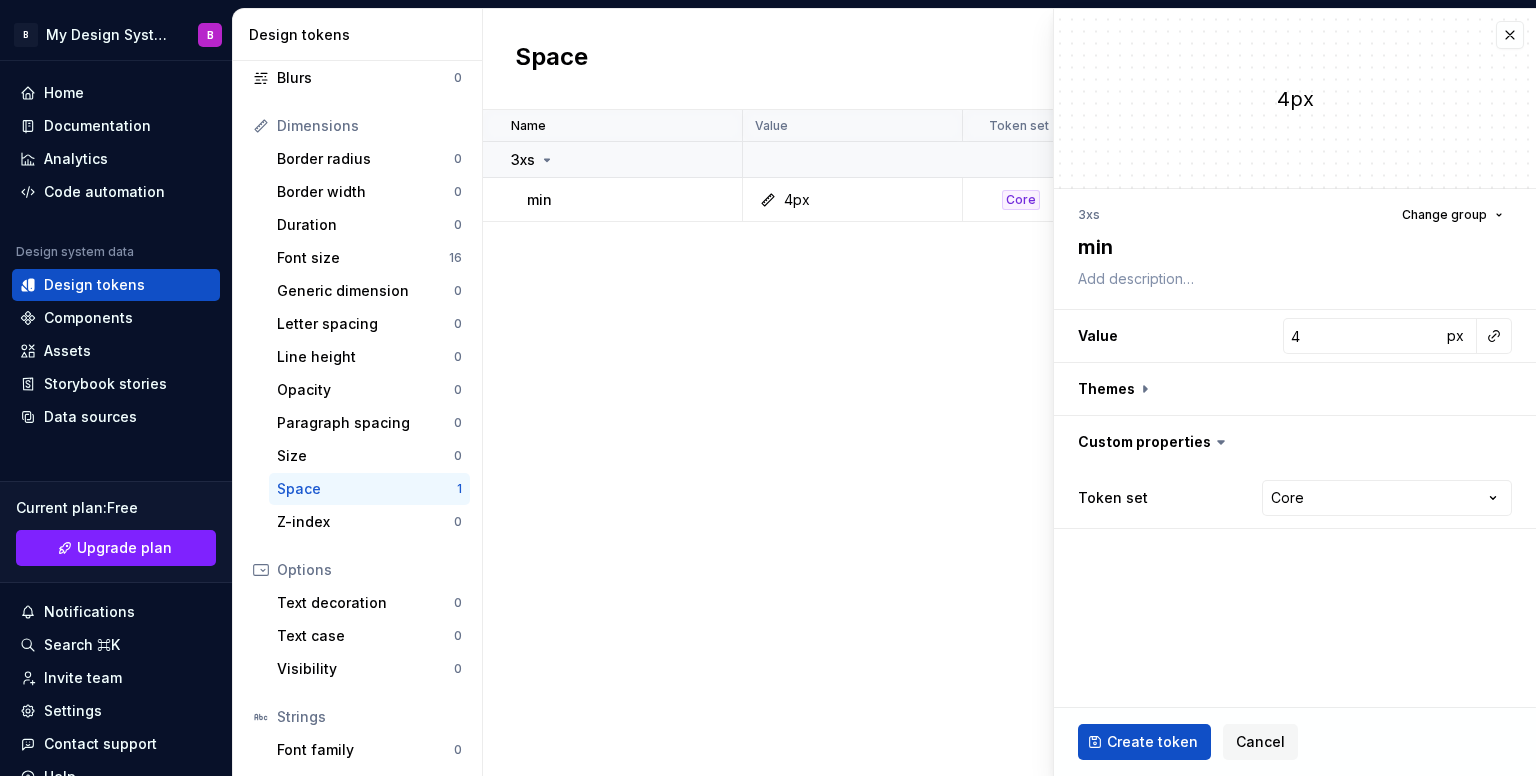type on "*" 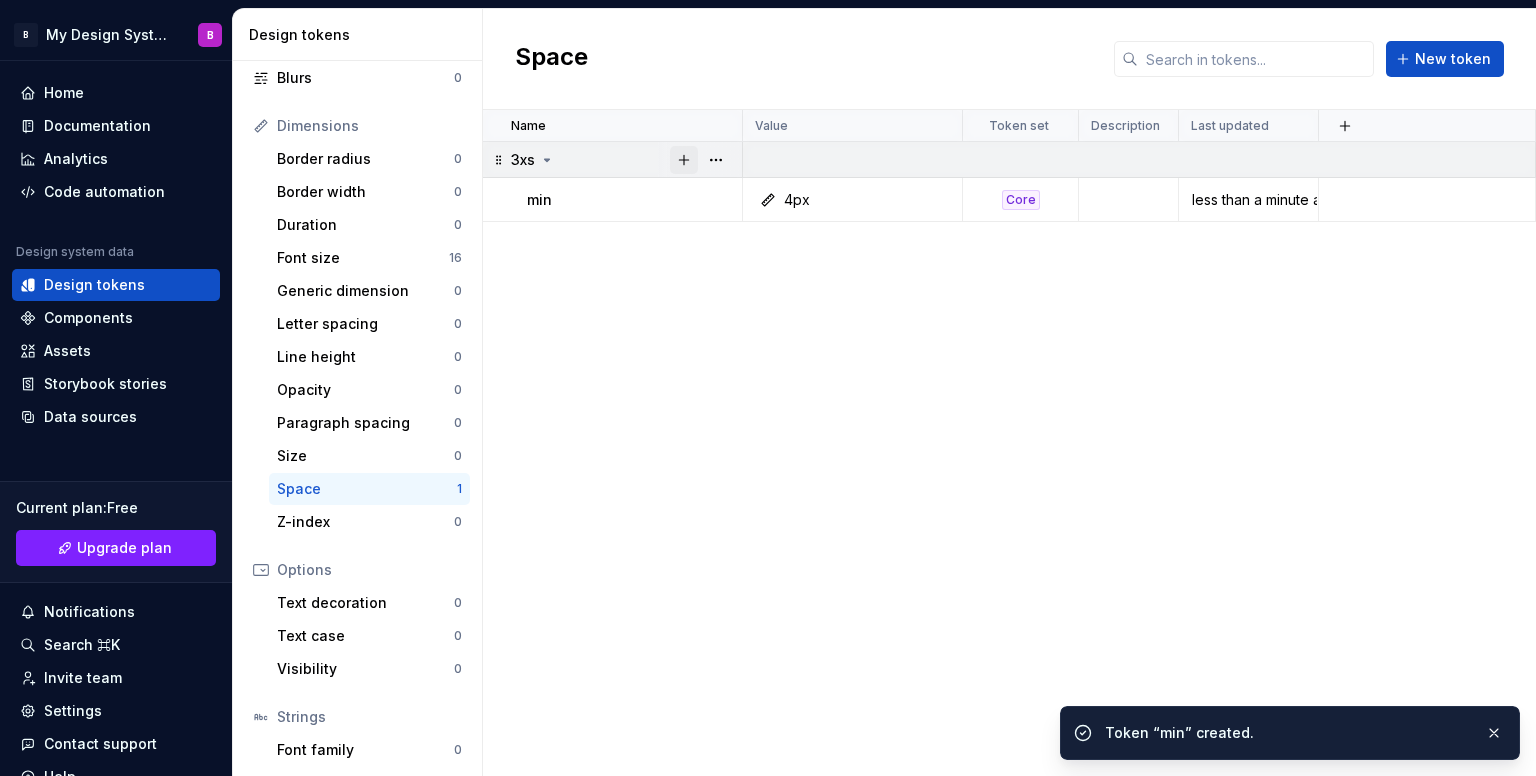 click at bounding box center (684, 160) 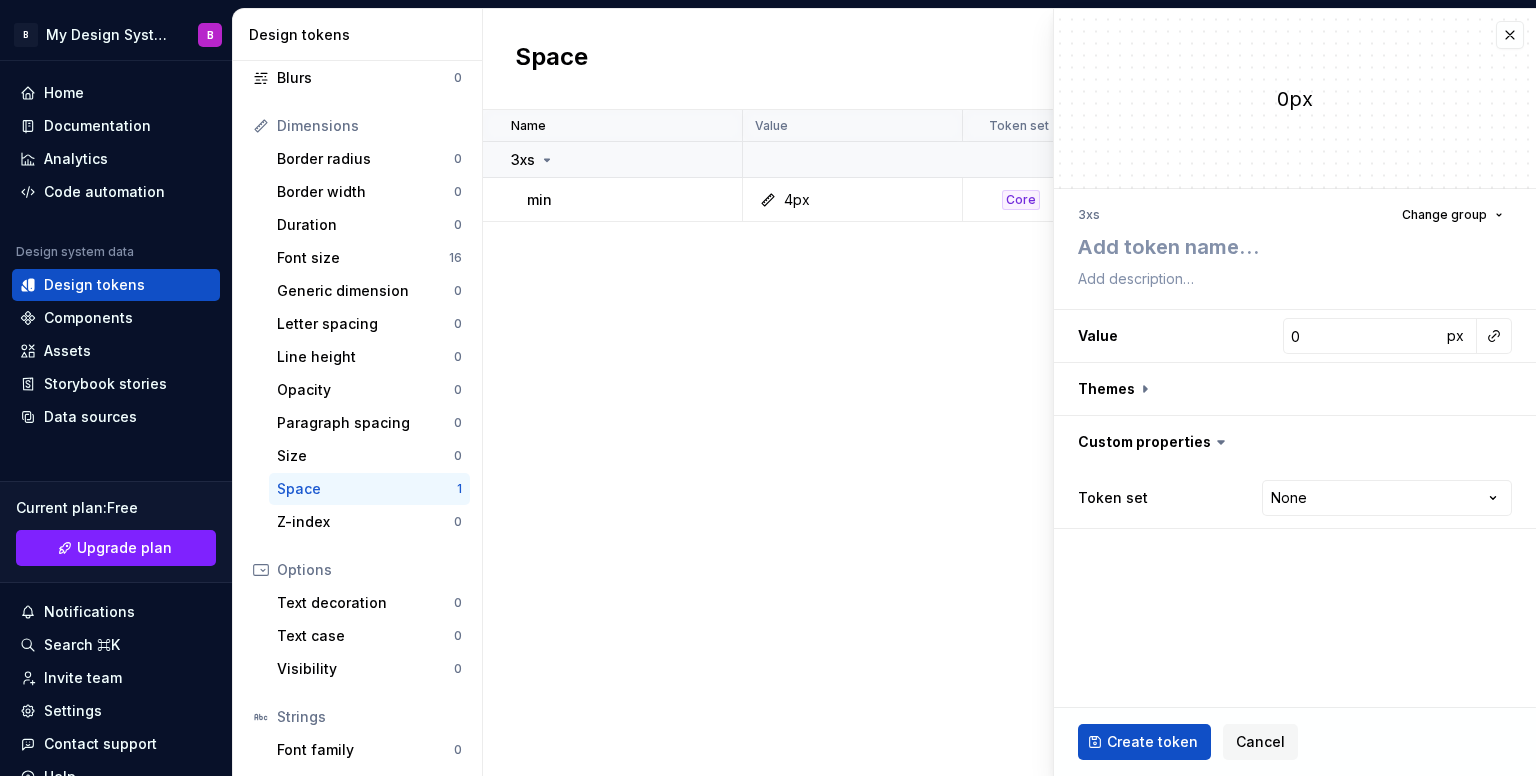 type on "*" 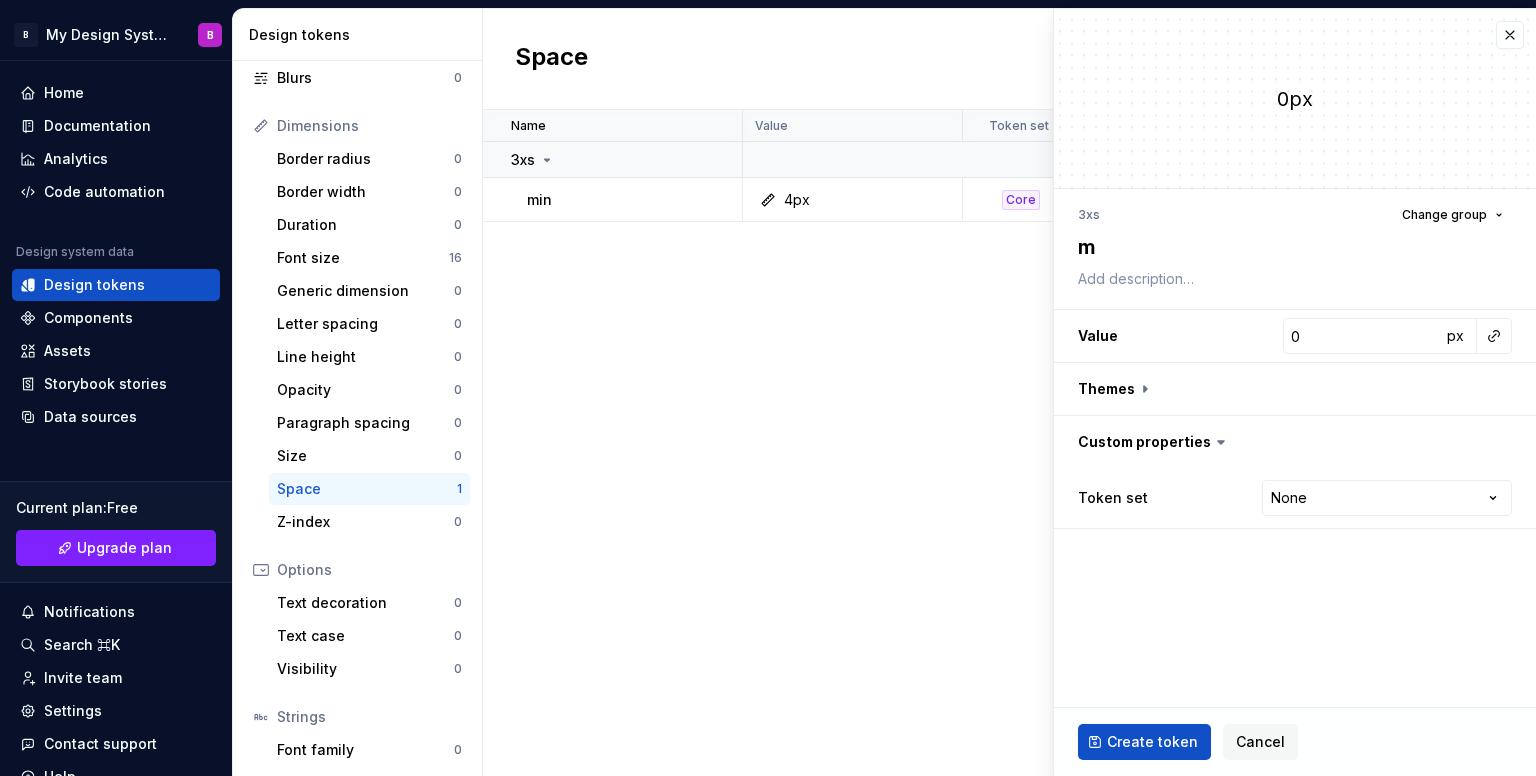 type on "*" 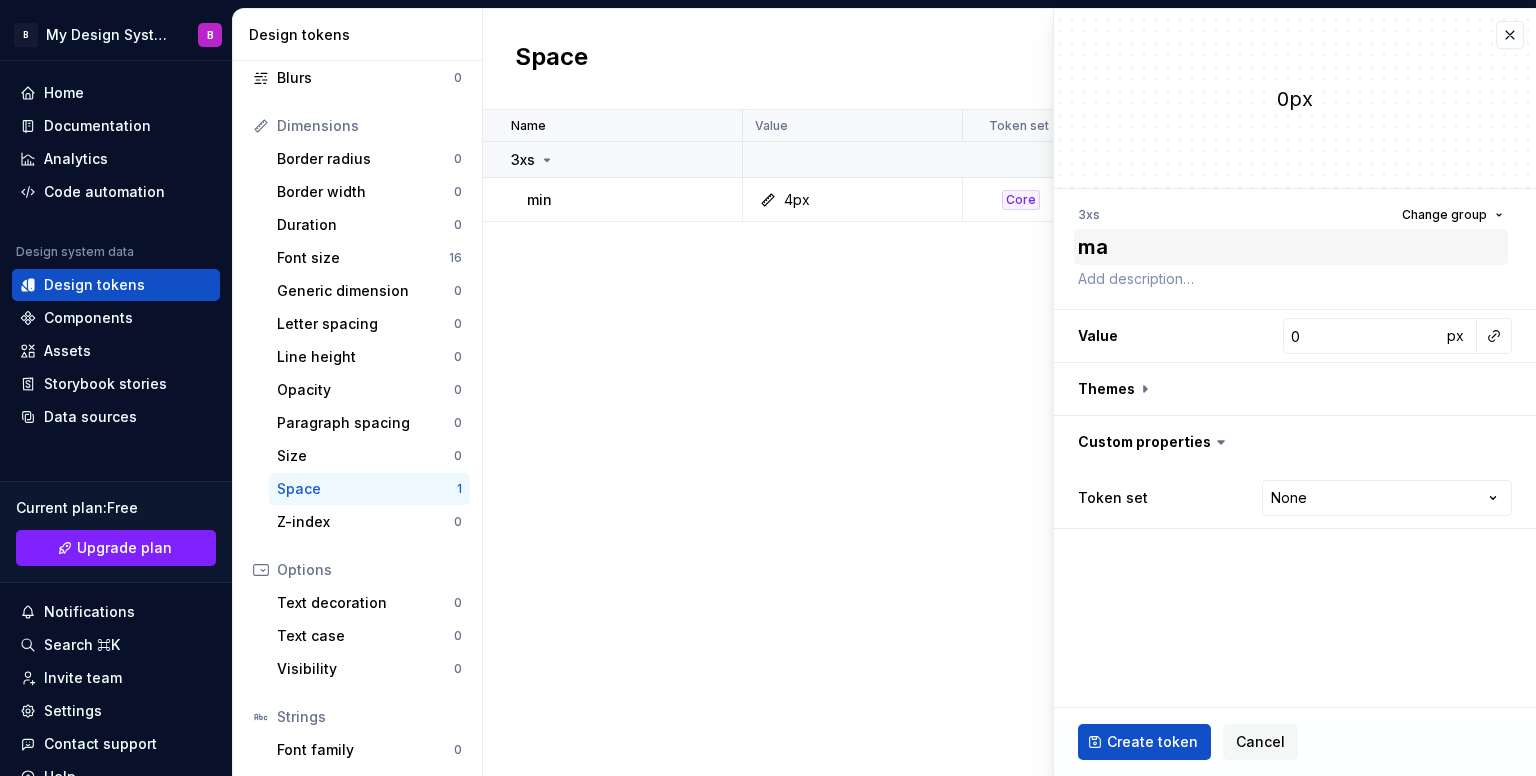 type on "*" 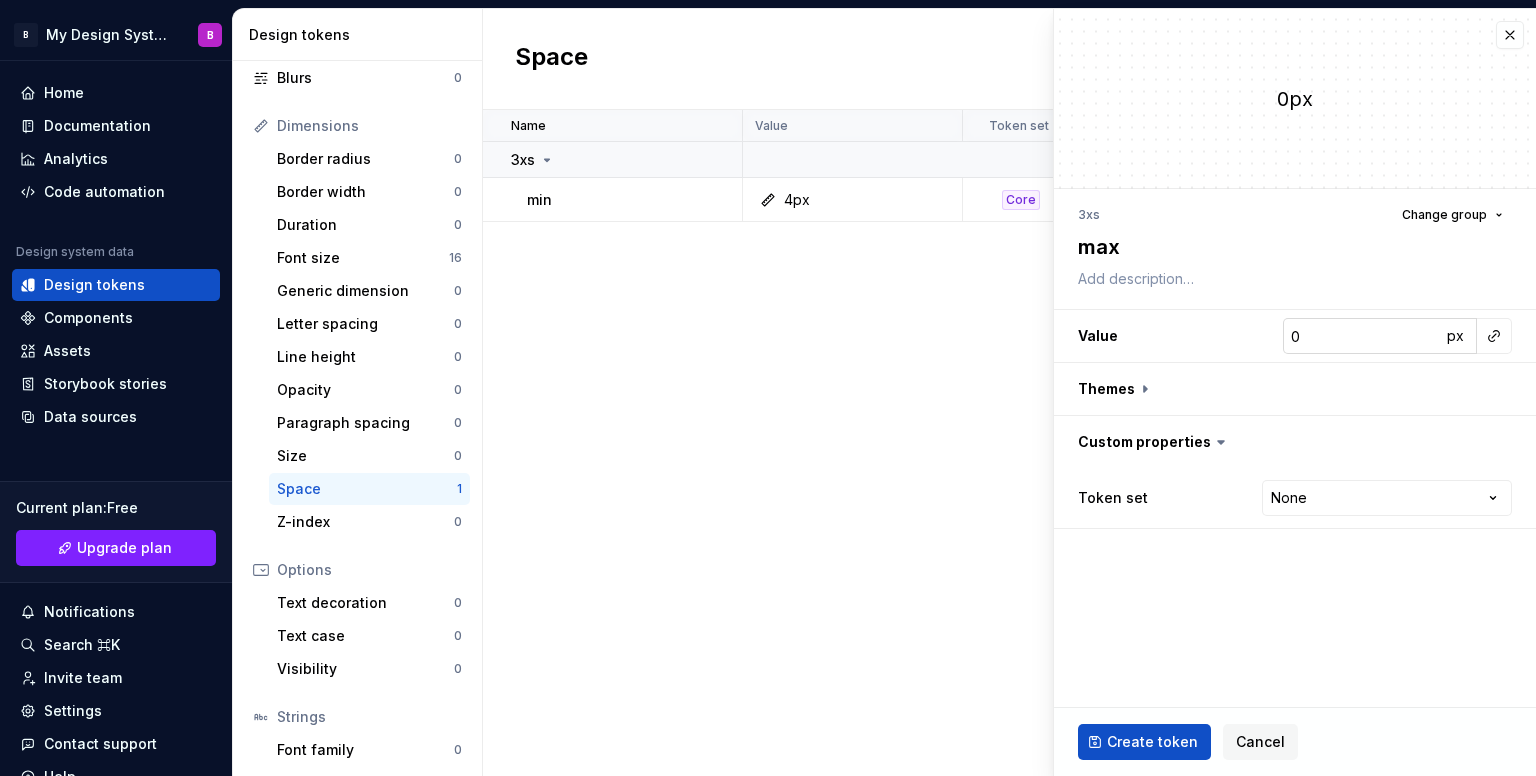type on "max" 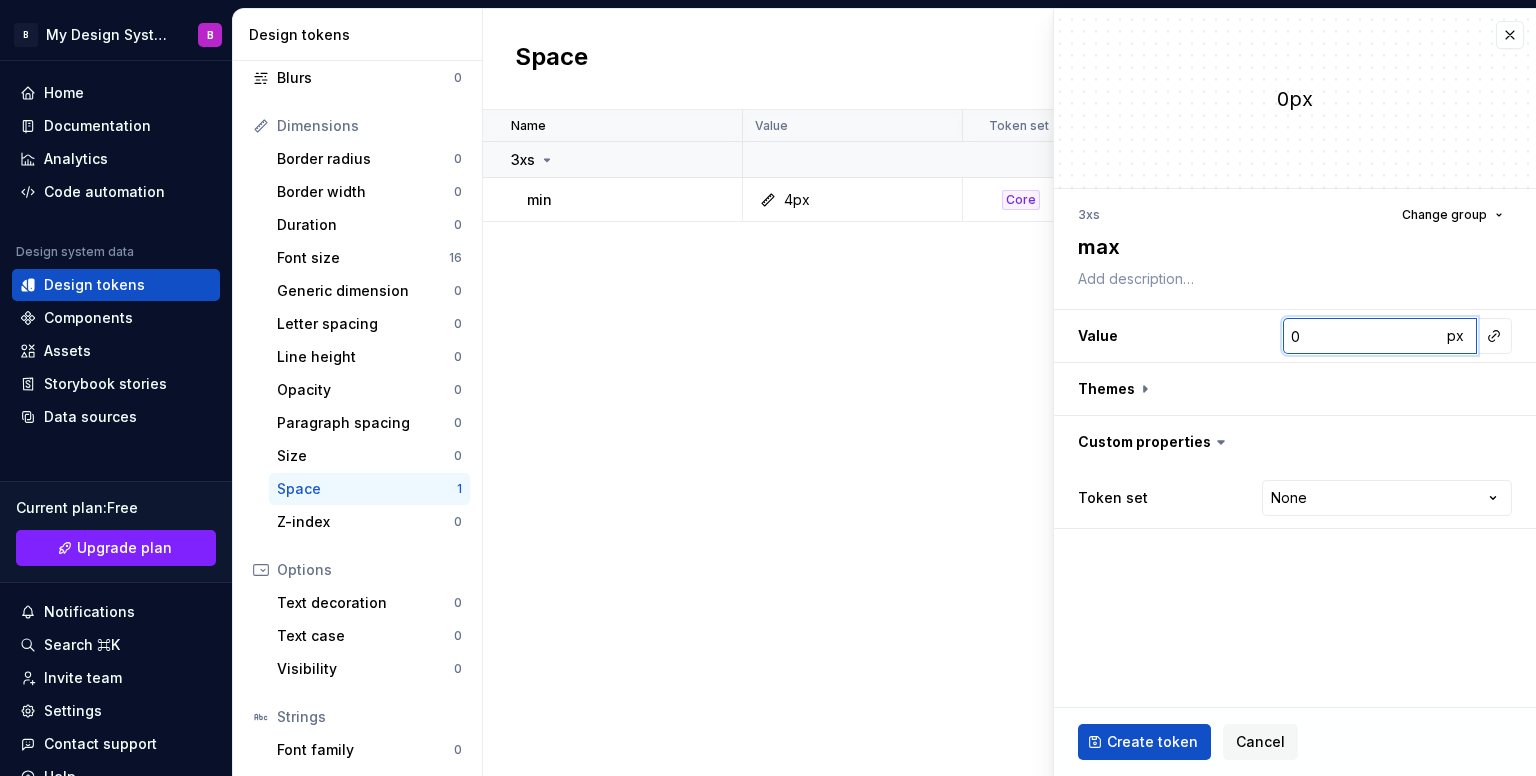type on "*" 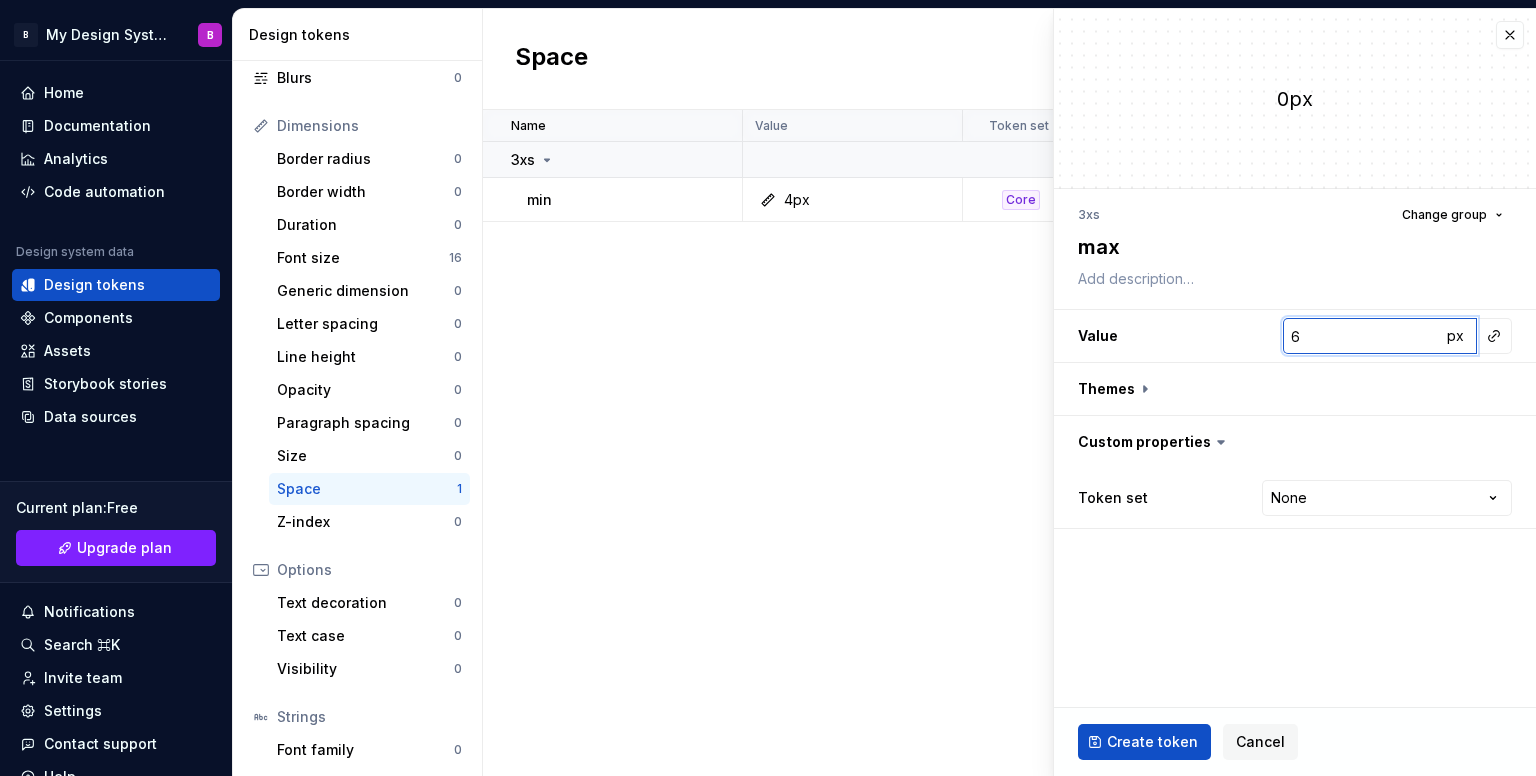 type on "*" 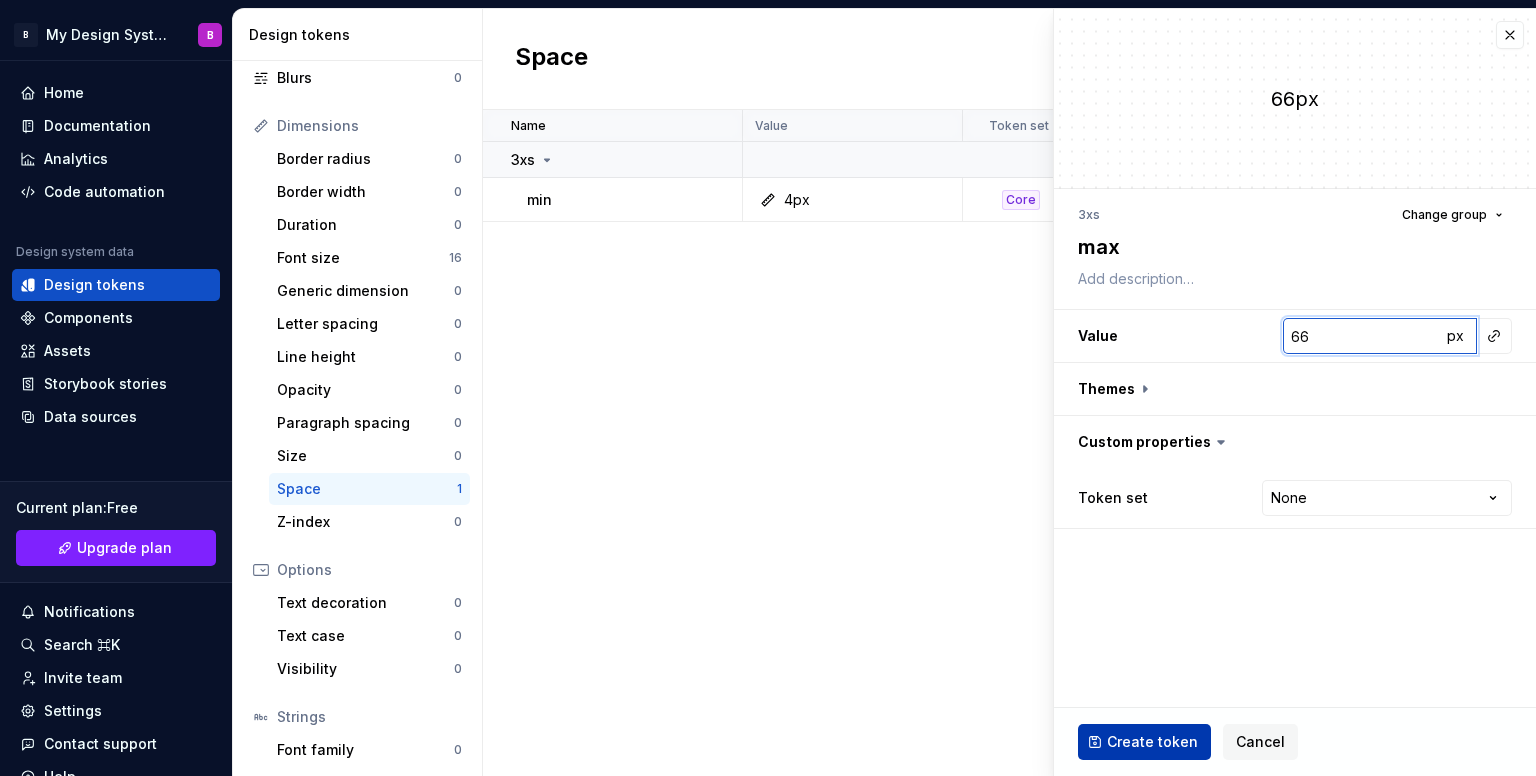 type on "66" 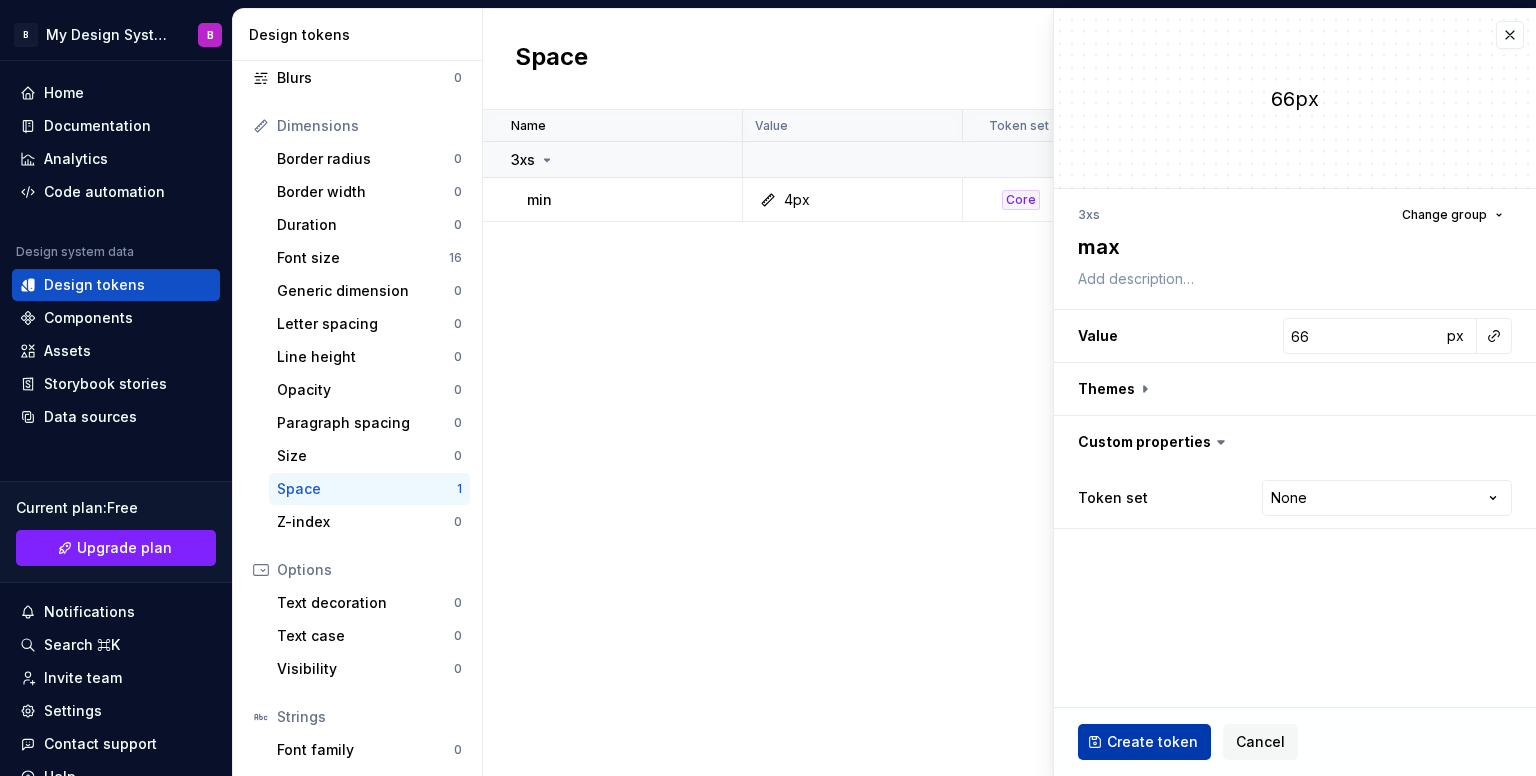 click on "Create token" at bounding box center [1152, 742] 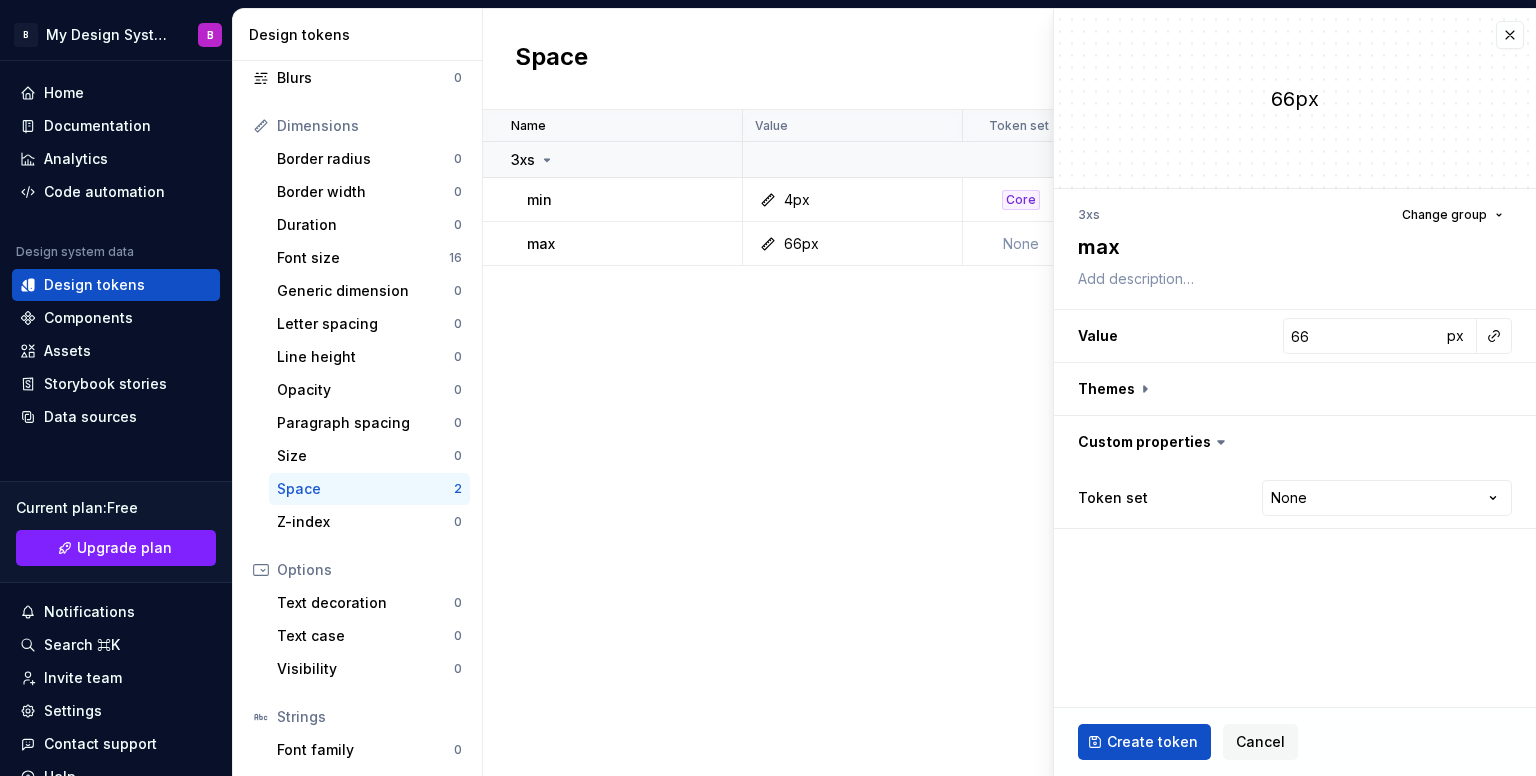 type on "*" 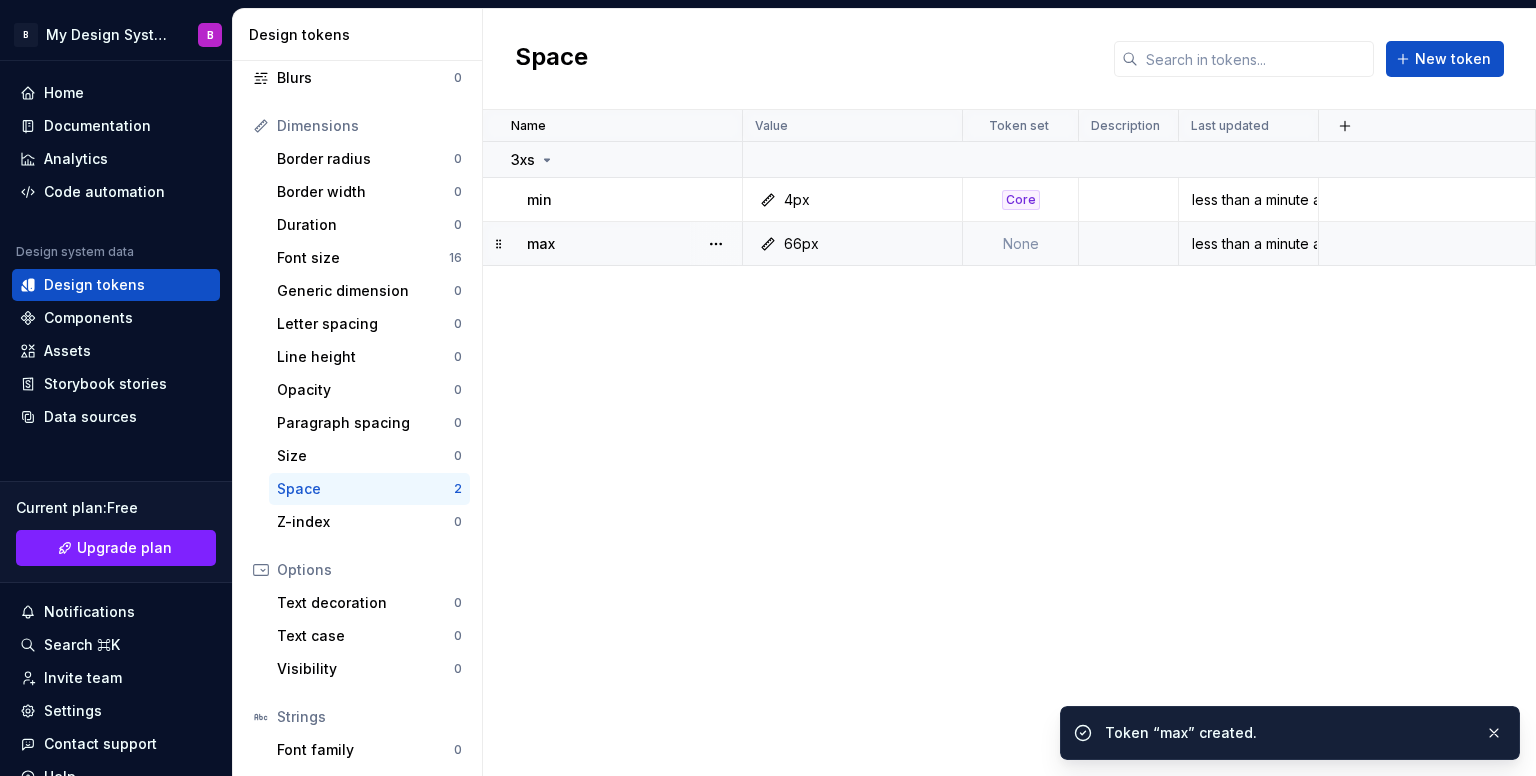 click on "66px" at bounding box center (858, 244) 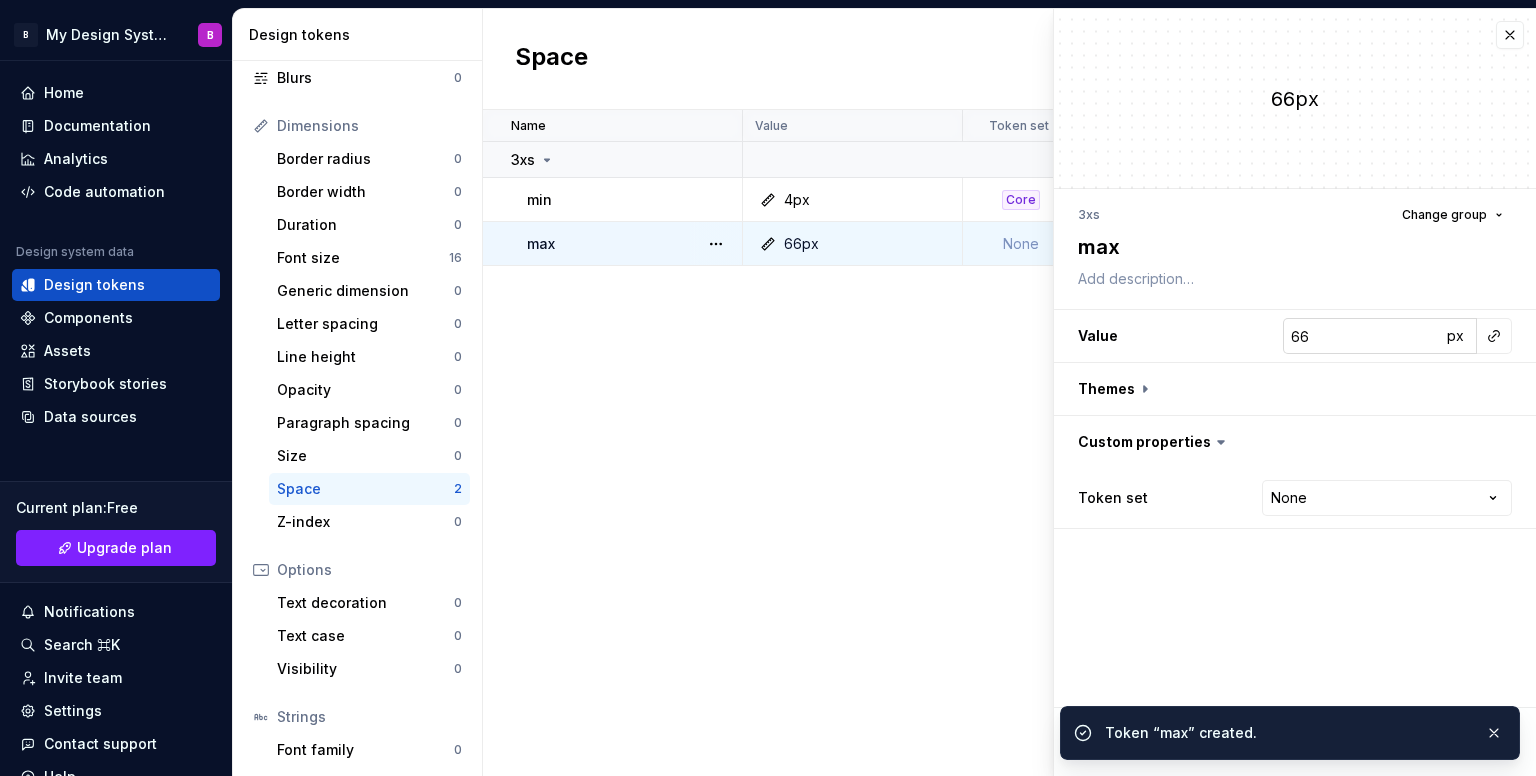 click on "66" at bounding box center (1362, 336) 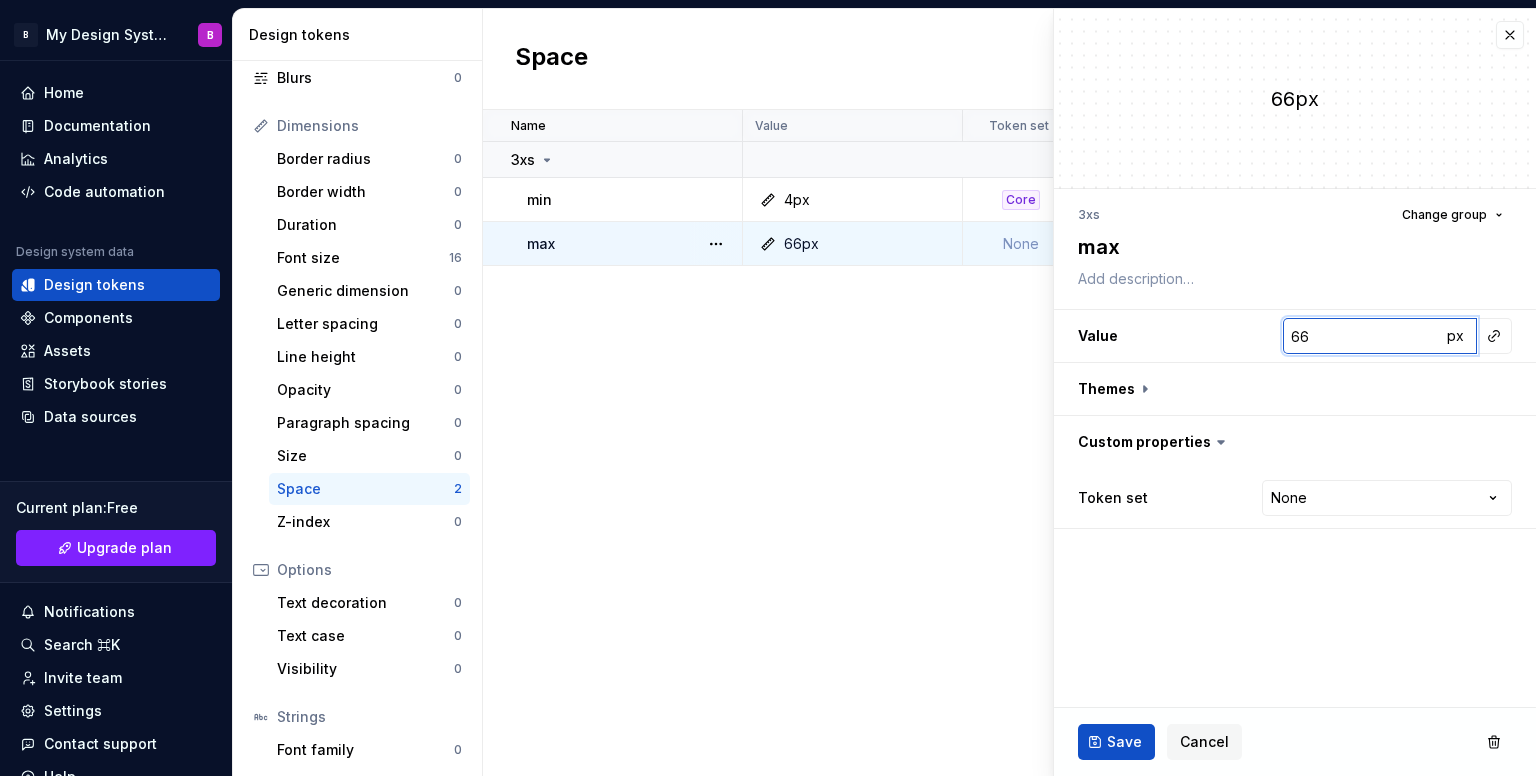 type on "*" 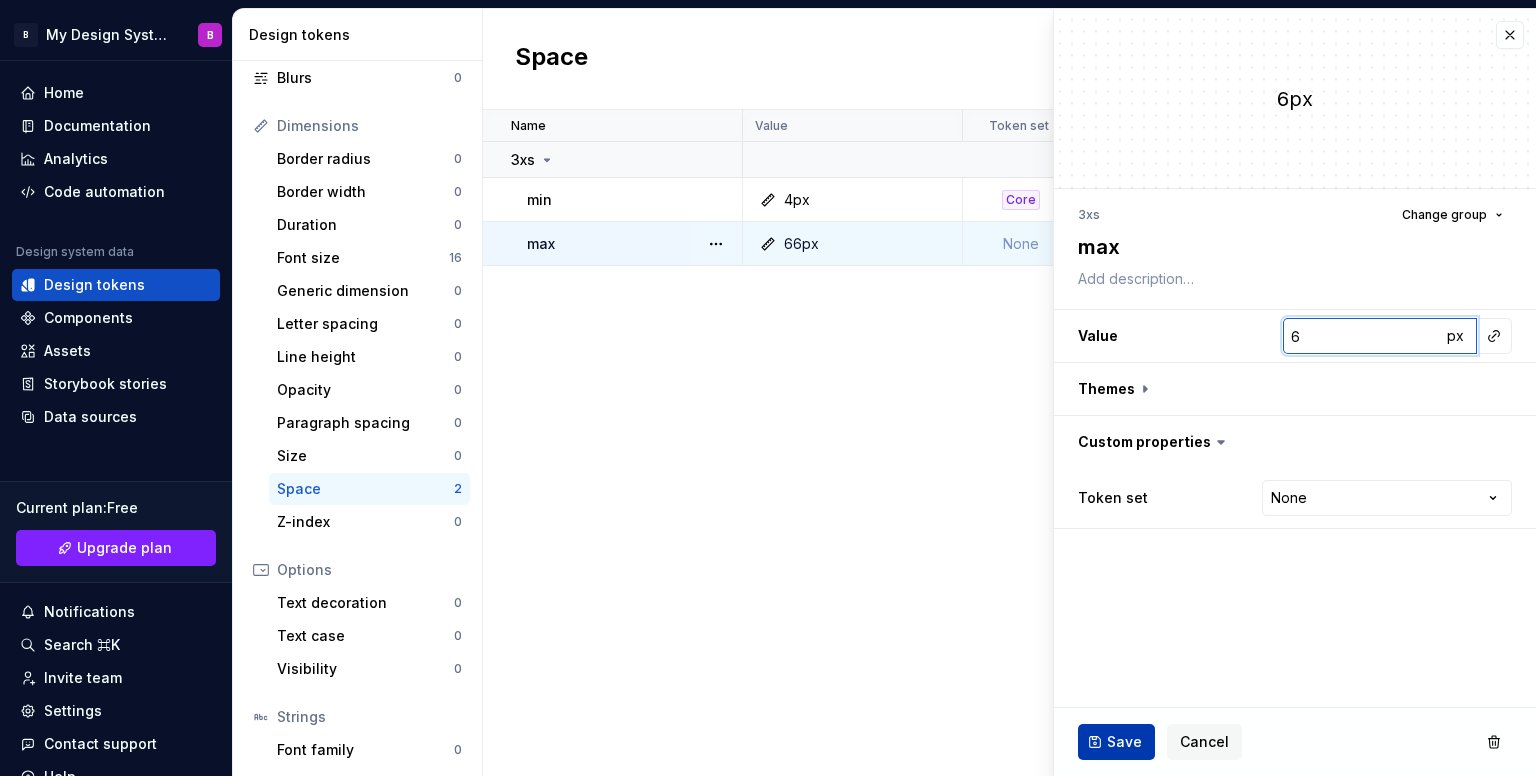 type on "6" 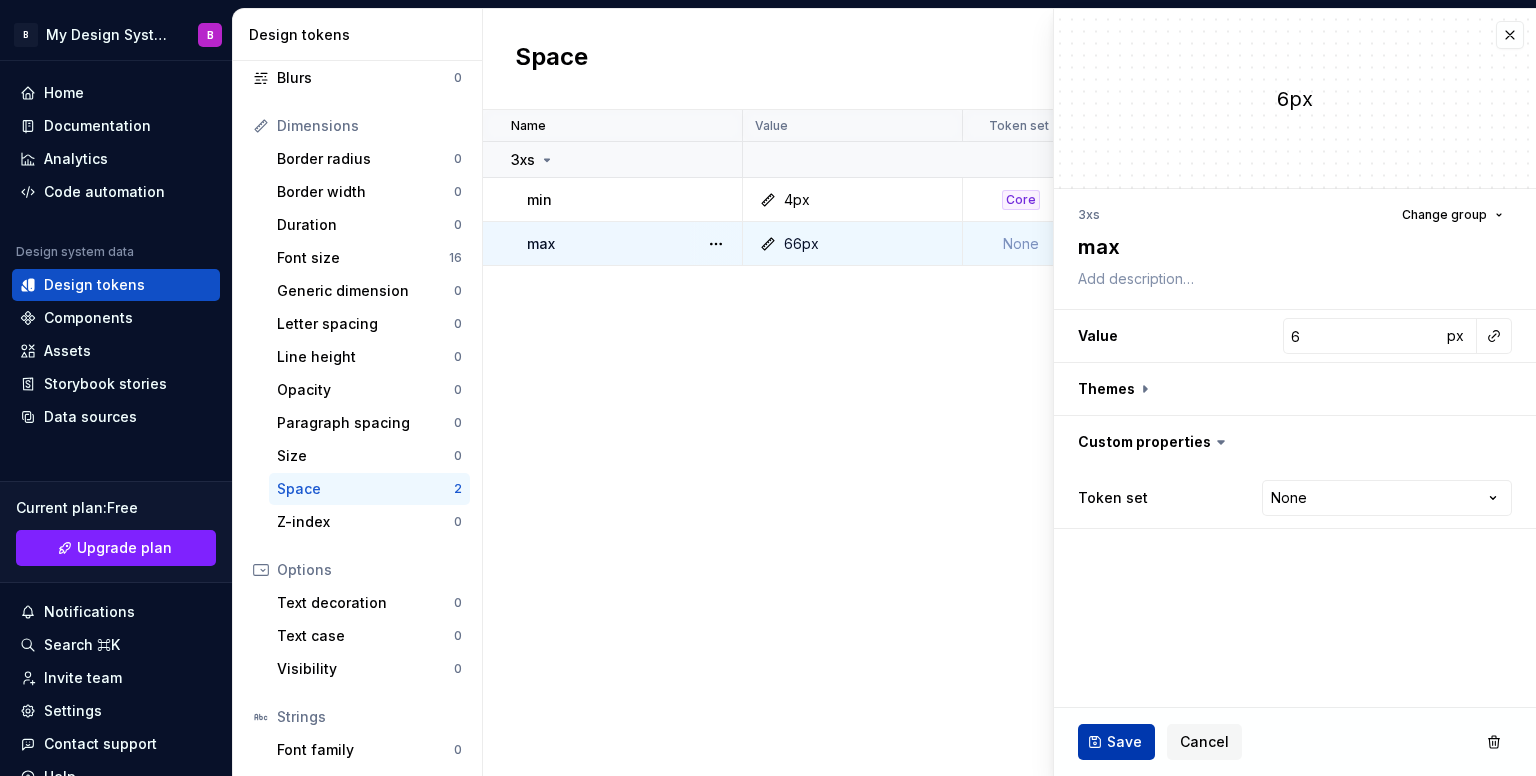 click on "Save" at bounding box center (1124, 742) 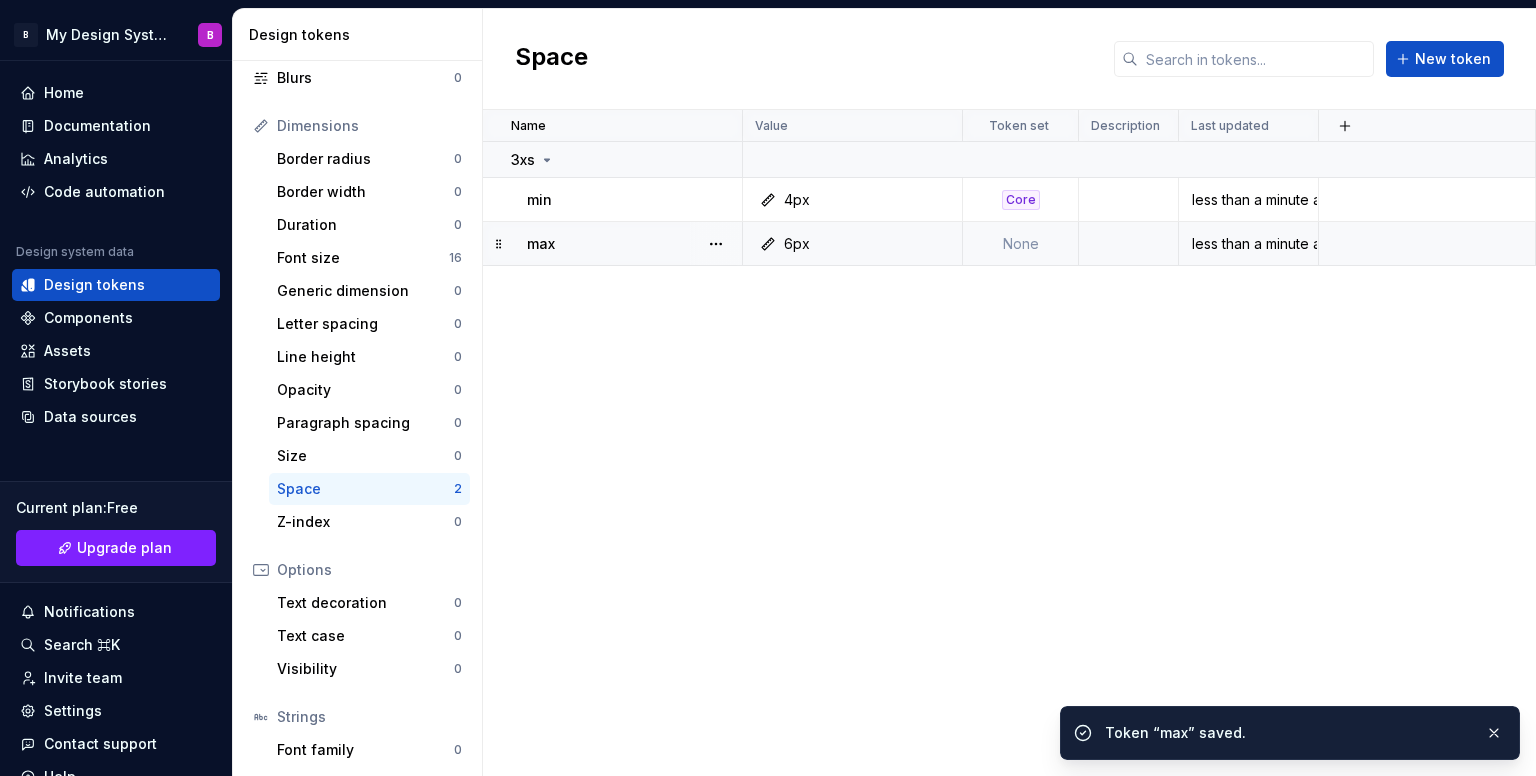 click on "6px" at bounding box center [858, 244] 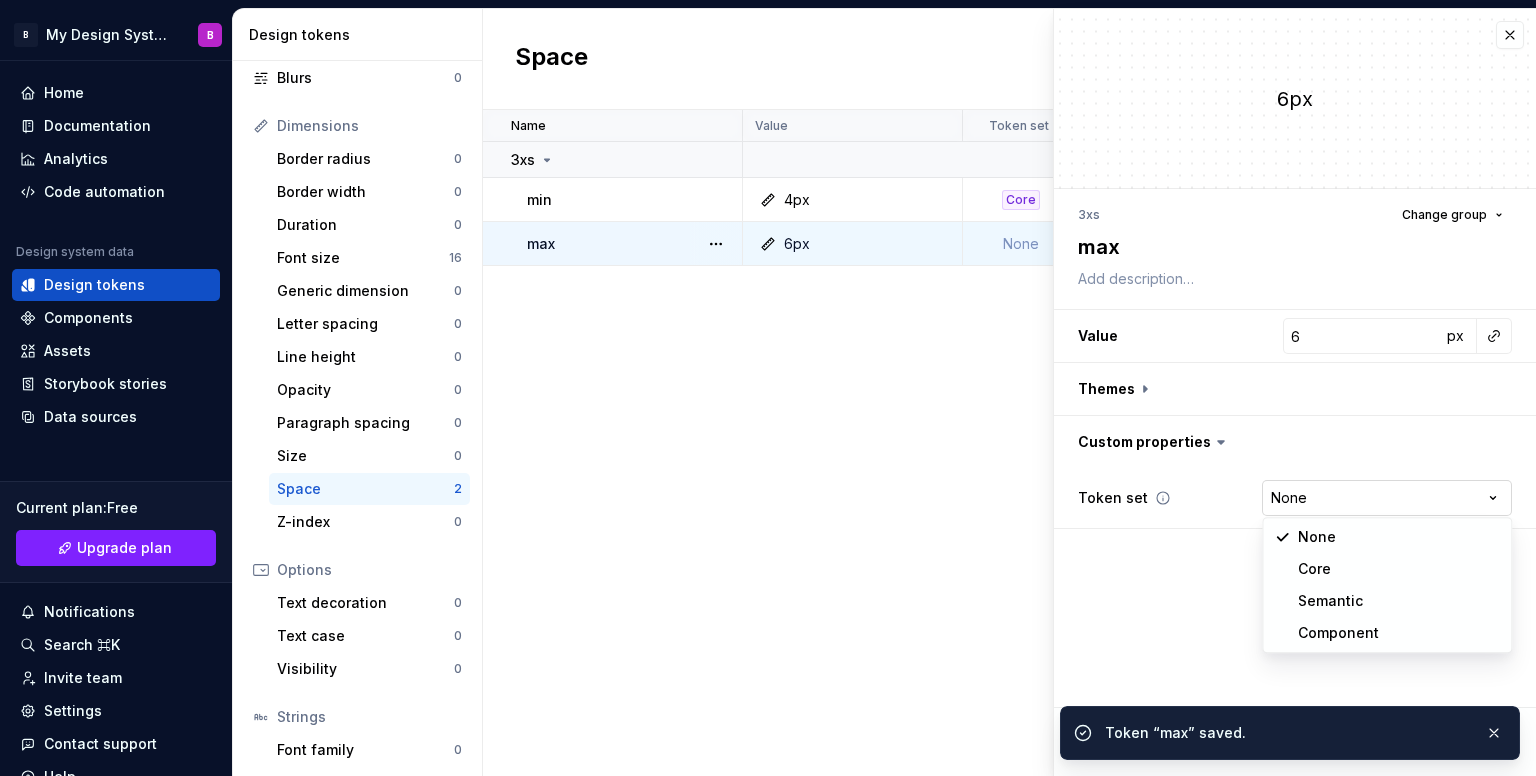 click on "B My Design System B Home Documentation Analytics Code automation Design system data Design tokens Components Assets Storybook stories Data sources Current plan :  Free Upgrade plan Notifications Search ⌘K Invite team Settings Contact support Help Design tokens All tokens Collections Colors 0 Typography 0 Shadows 0 Borders 0 Gradients 0 Blurs 0 Dimensions Border radius 0 Border width 0 Duration 0 Font size 16 Generic dimension 0 Letter spacing 0 Line height 0 Opacity 0 Paragraph spacing 0 Size 0 Space 2 Z-index 0 Options Text decoration 0 Text case 0 Visibility 0 Strings Font family 0 Font weight/style 0 Generic string 0 Product copy 0 Space New token Name Value Token set Description Last updated 3xs min 4px Core less than a minute ago max 6px None less than a minute ago   Token “3” created. Token “max” saved. * Generated code is read‒only Edit space token 6px 3xs Change group max Value 6 px Themes Custom properties Token set None **** **** ******** ********* Save Cancel None Core Semantic" at bounding box center (768, 388) 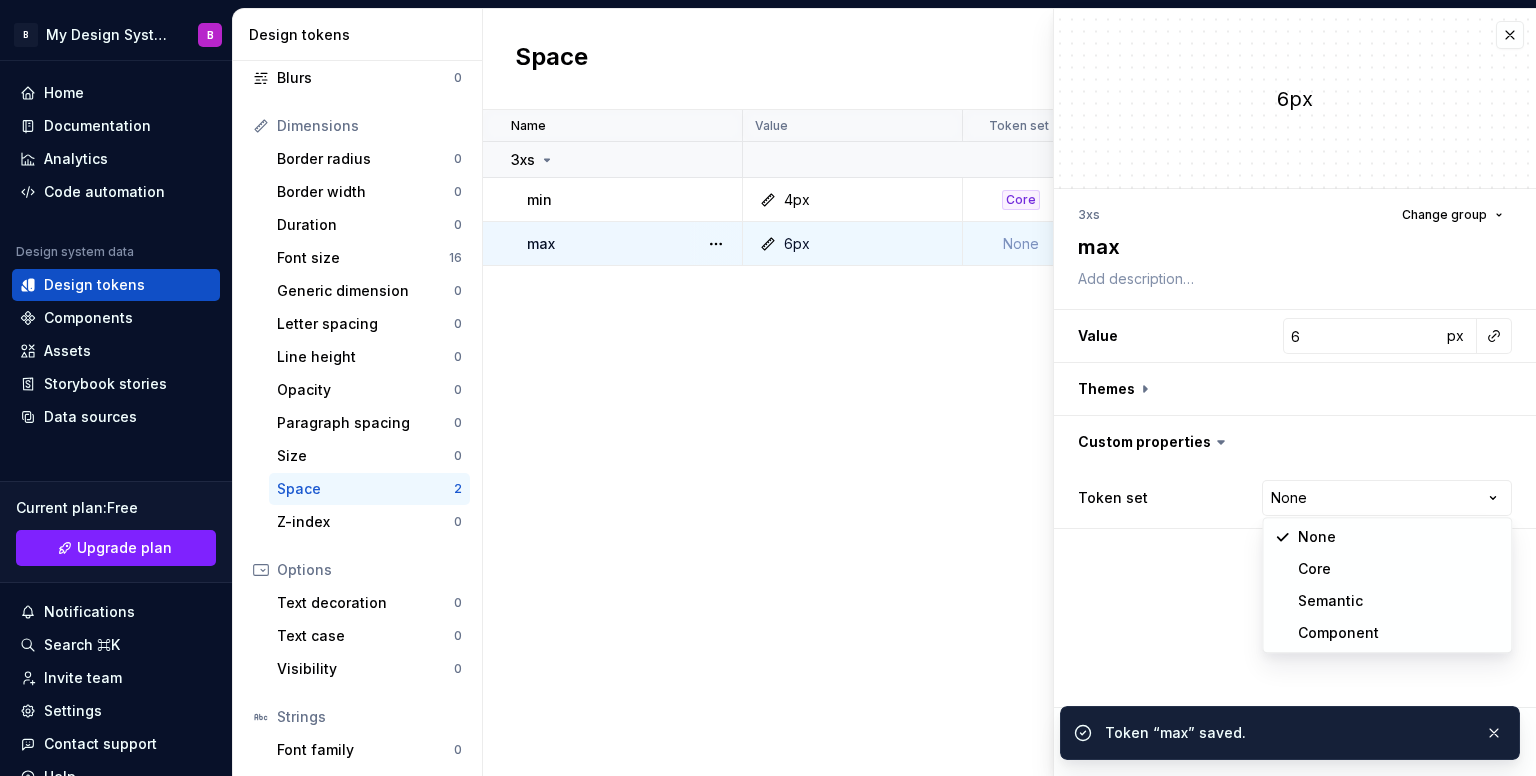 select on "**********" 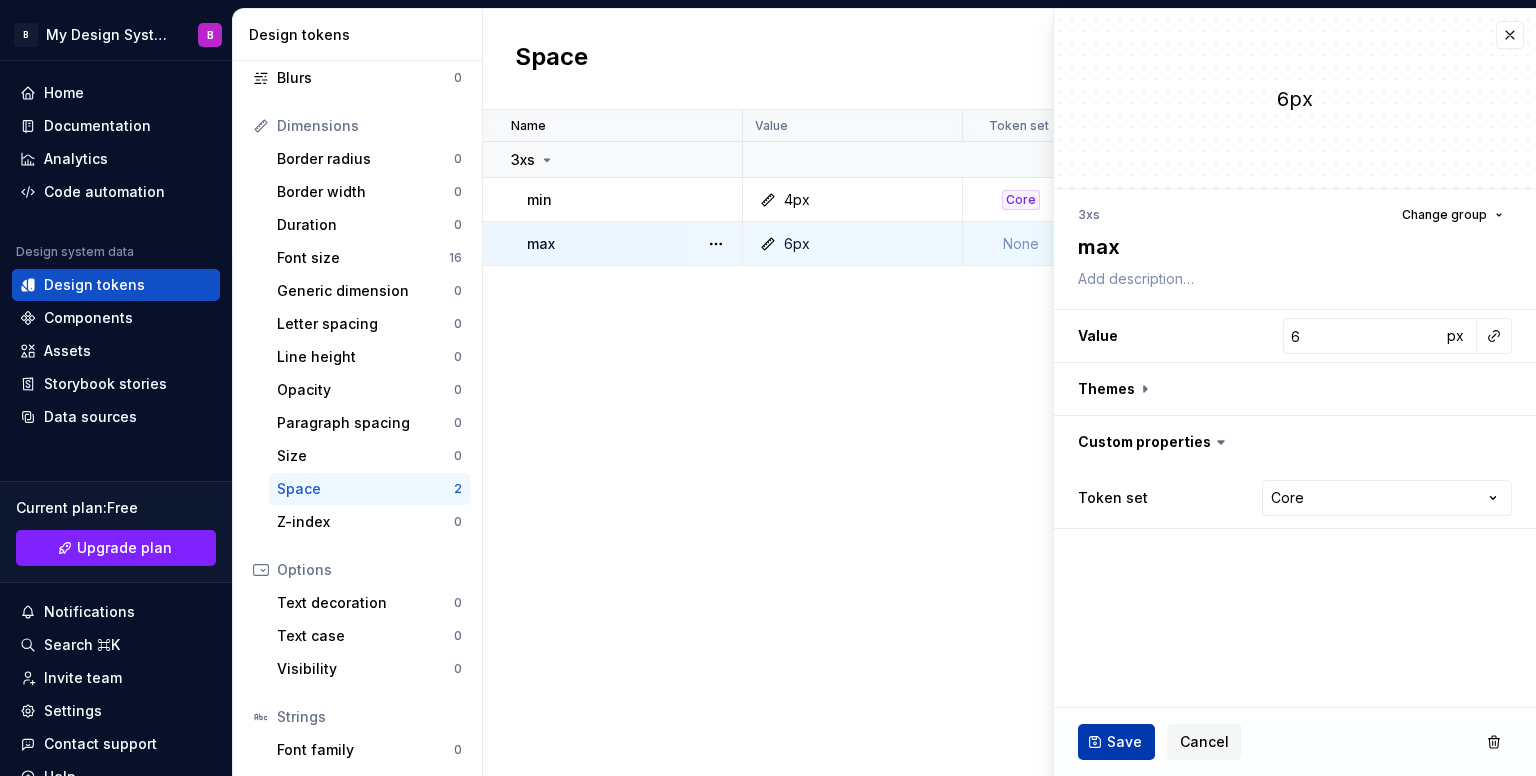 click on "Save" at bounding box center (1116, 742) 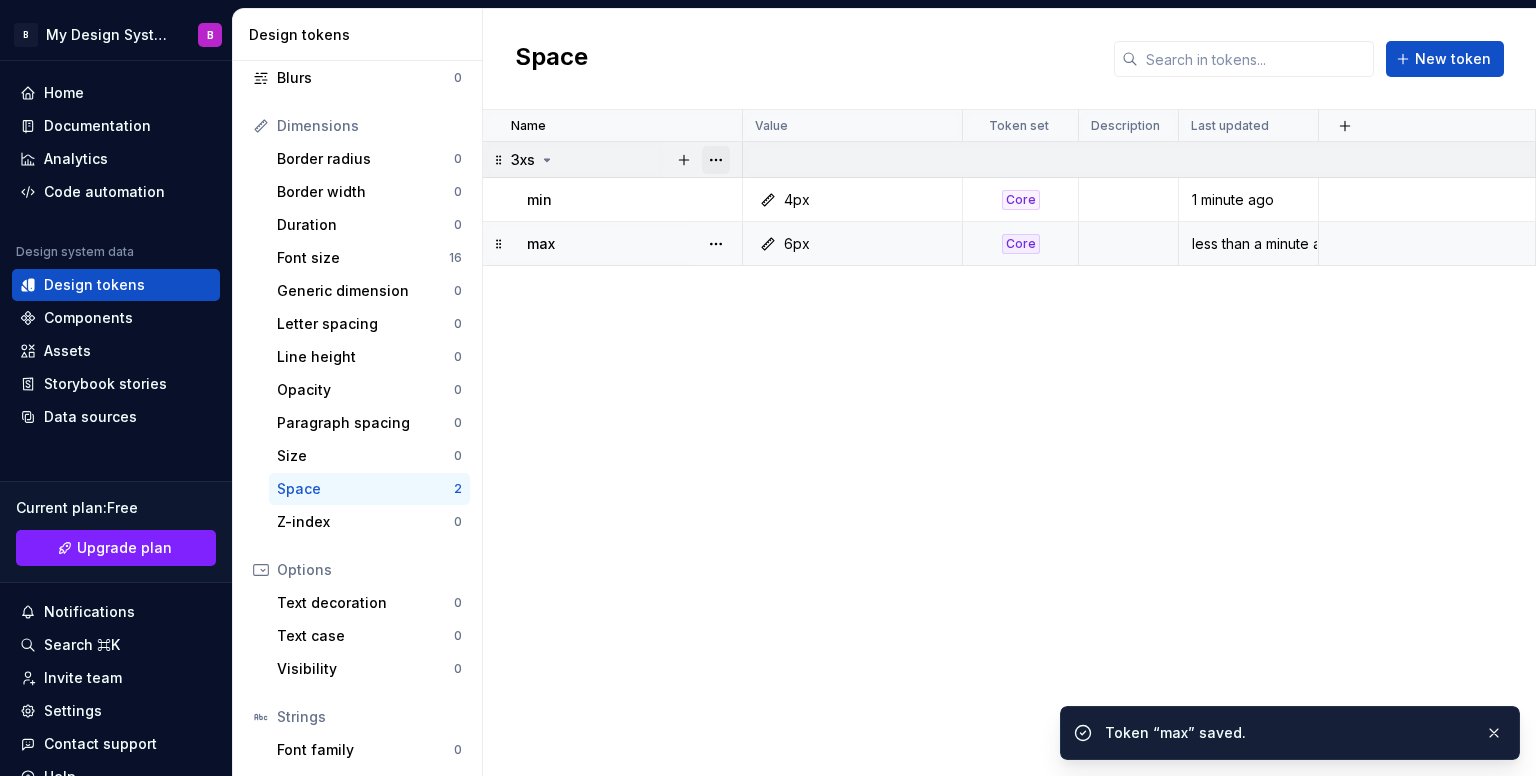 click at bounding box center (716, 160) 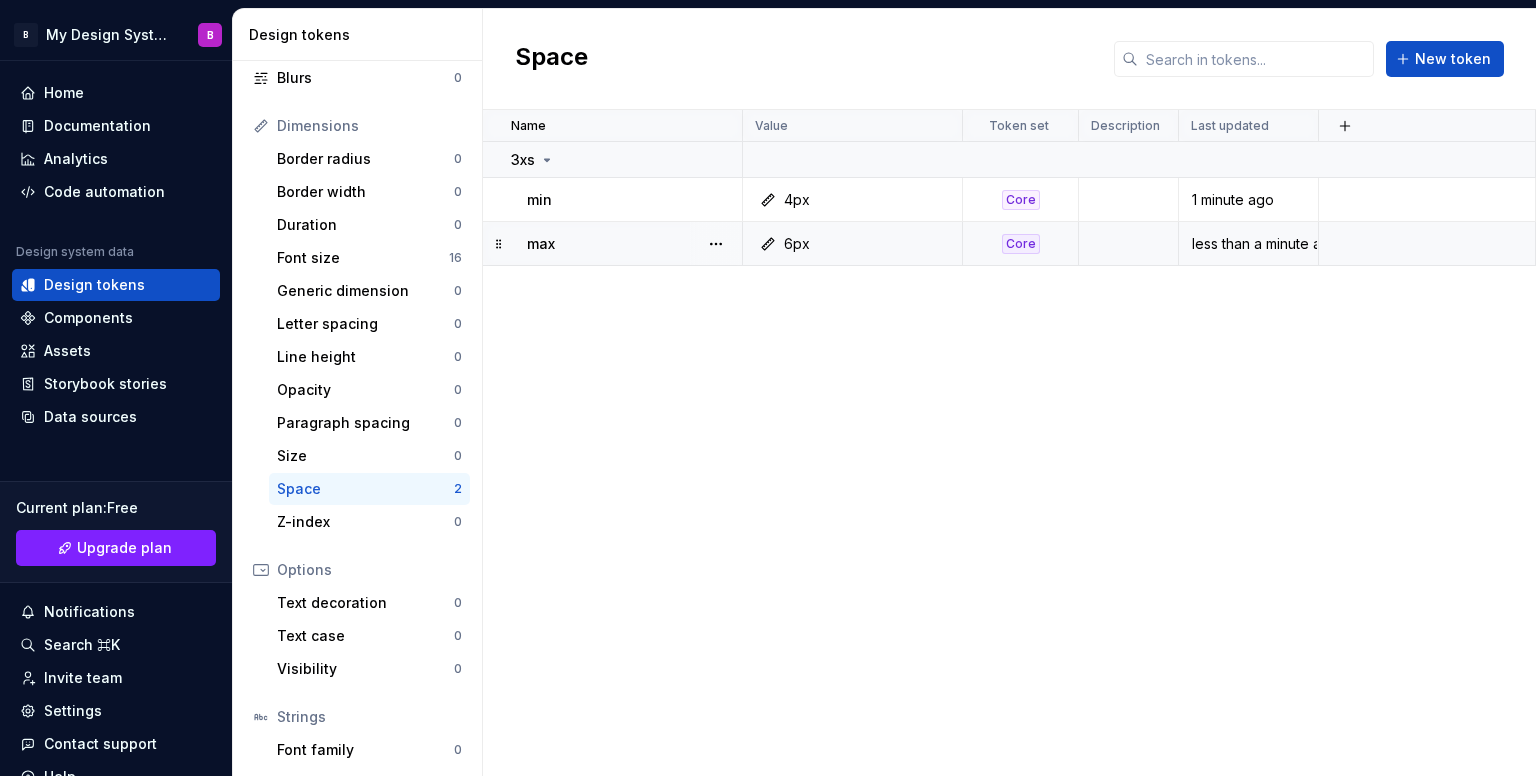 click on "B My Design System B Home Documentation Analytics Code automation Design system data Design tokens Components Assets Storybook stories Data sources Current plan :  Free Upgrade plan Notifications Search ⌘K Invite team Settings Contact support Help Design tokens All tokens Collections Colors 0 Typography 0 Shadows 0 Borders 0 Gradients 0 Blurs 0 Dimensions Border radius 0 Border width 0 Duration 0 Font size 16 Generic dimension 0 Letter spacing 0 Line height 0 Opacity 0 Paragraph spacing 0 Size 0 Space 2 Z-index 0 Options Text decoration 0 Text case 0 Visibility 0 Strings Font family 0 Font weight/style 0 Generic string 0 Product copy 0 Space New token Name Value Token set Description Last updated 3xs min 4px Core 1 minute ago max 6px Core less than a minute ago   Token “3” created. * Generated code is read‒only" at bounding box center (768, 388) 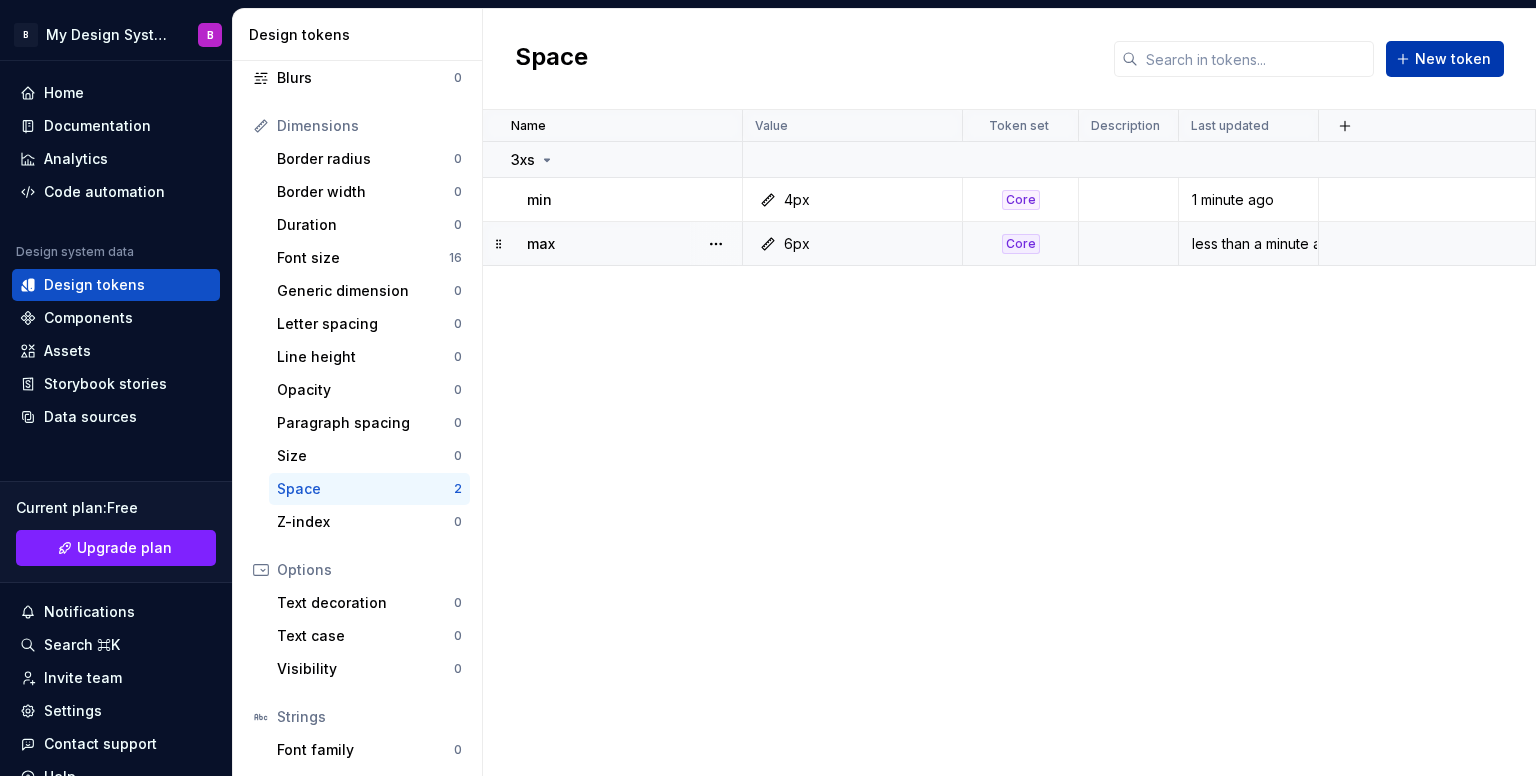 click on "New token" at bounding box center (1453, 59) 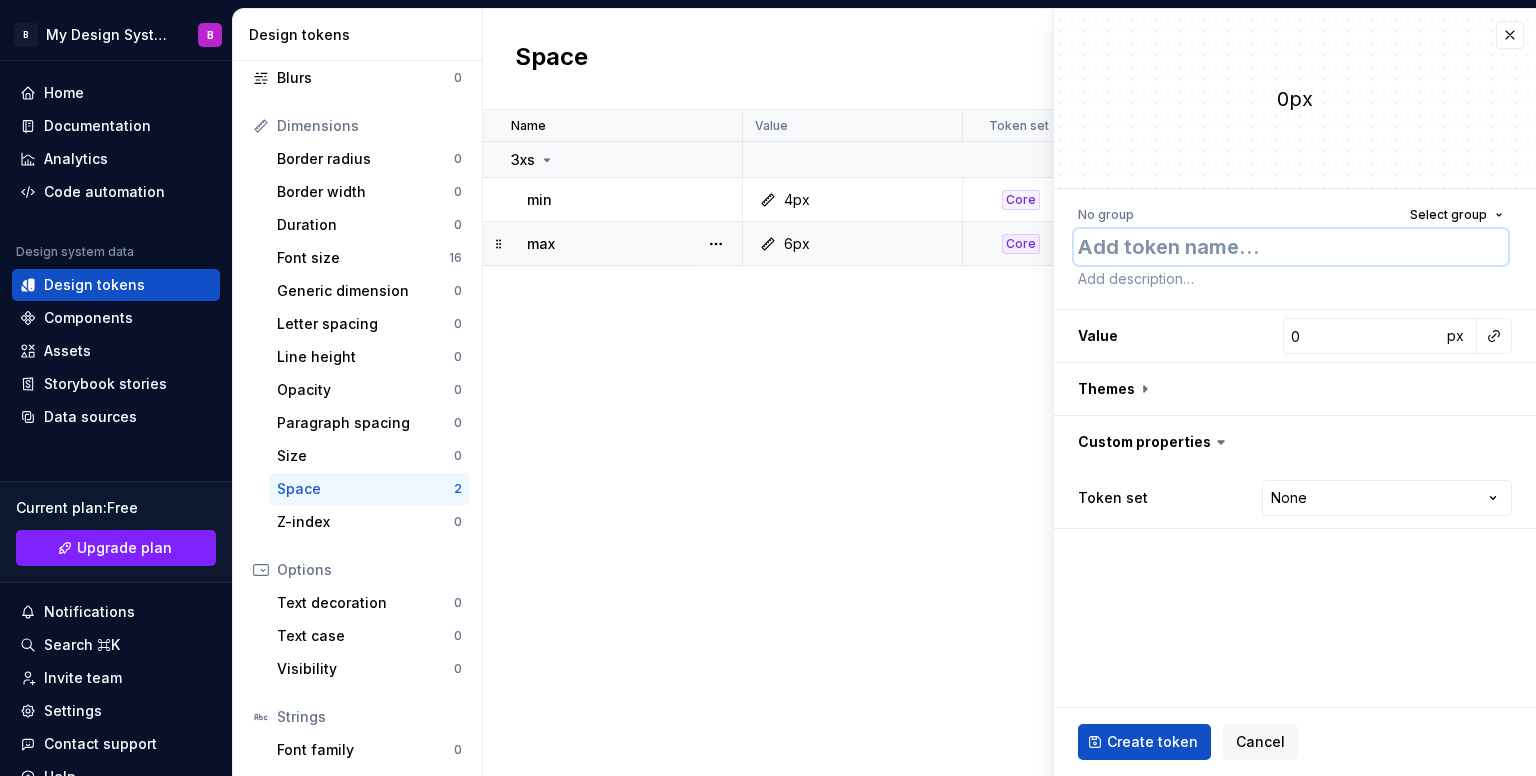 type on "*" 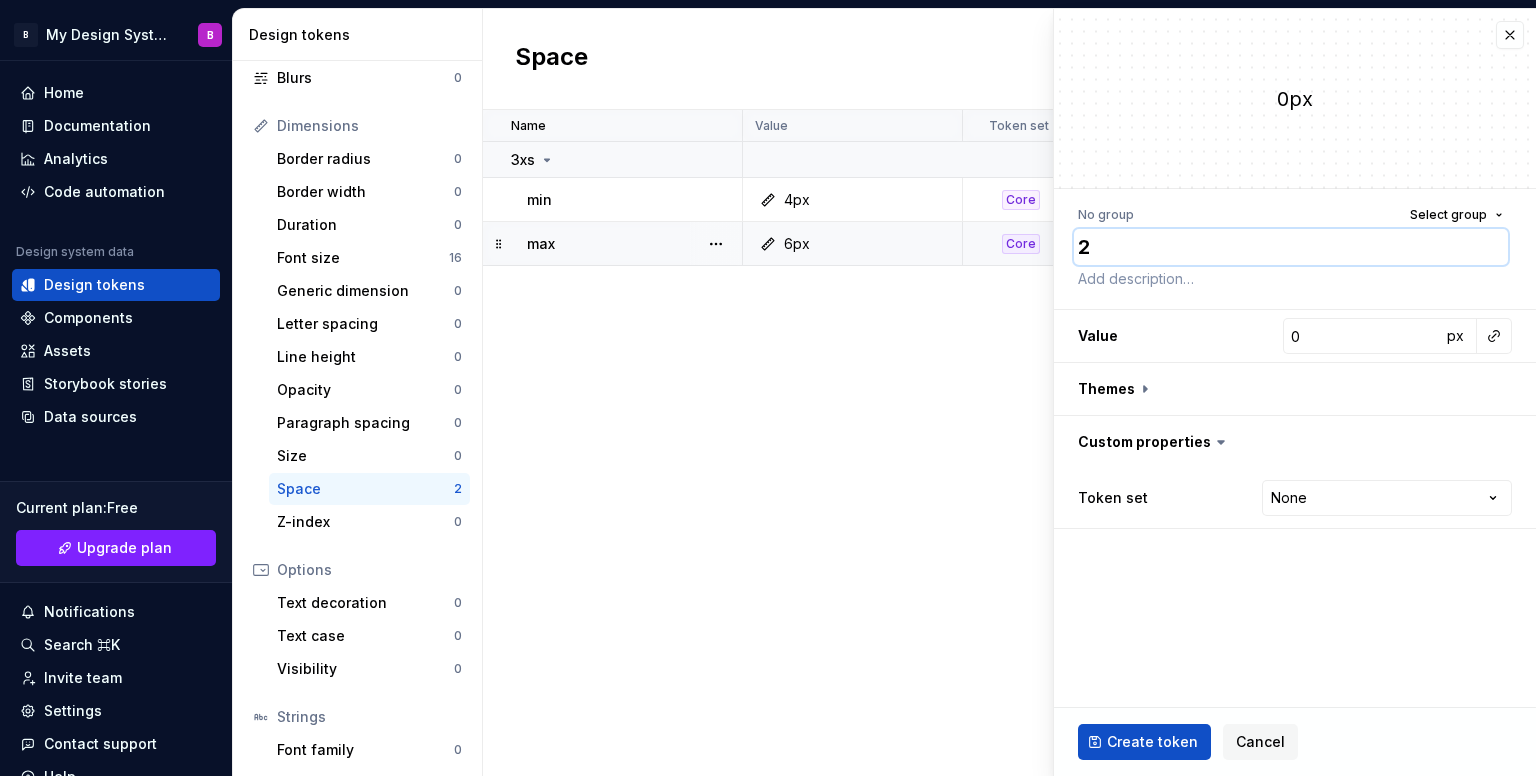 type on "*" 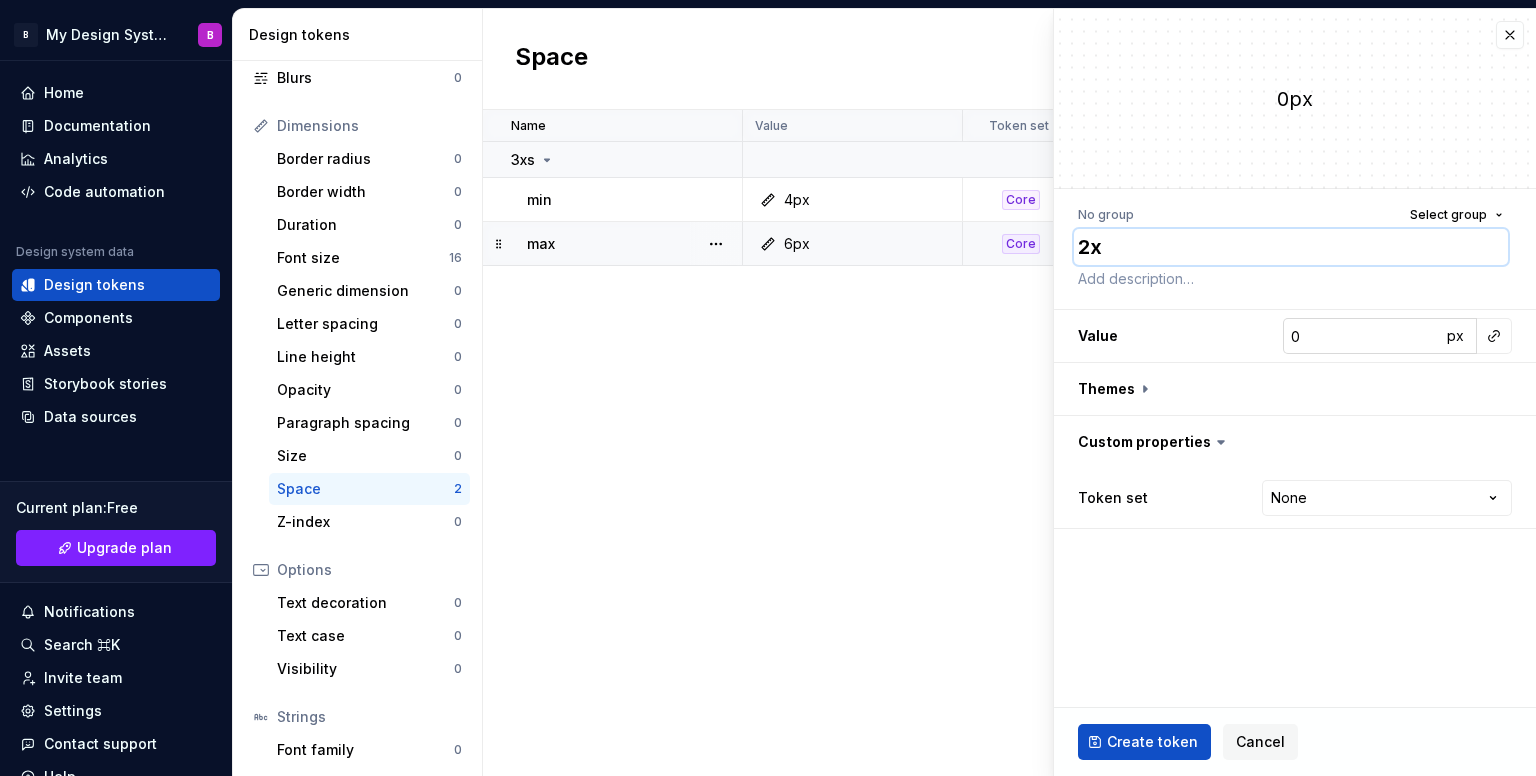type on "*" 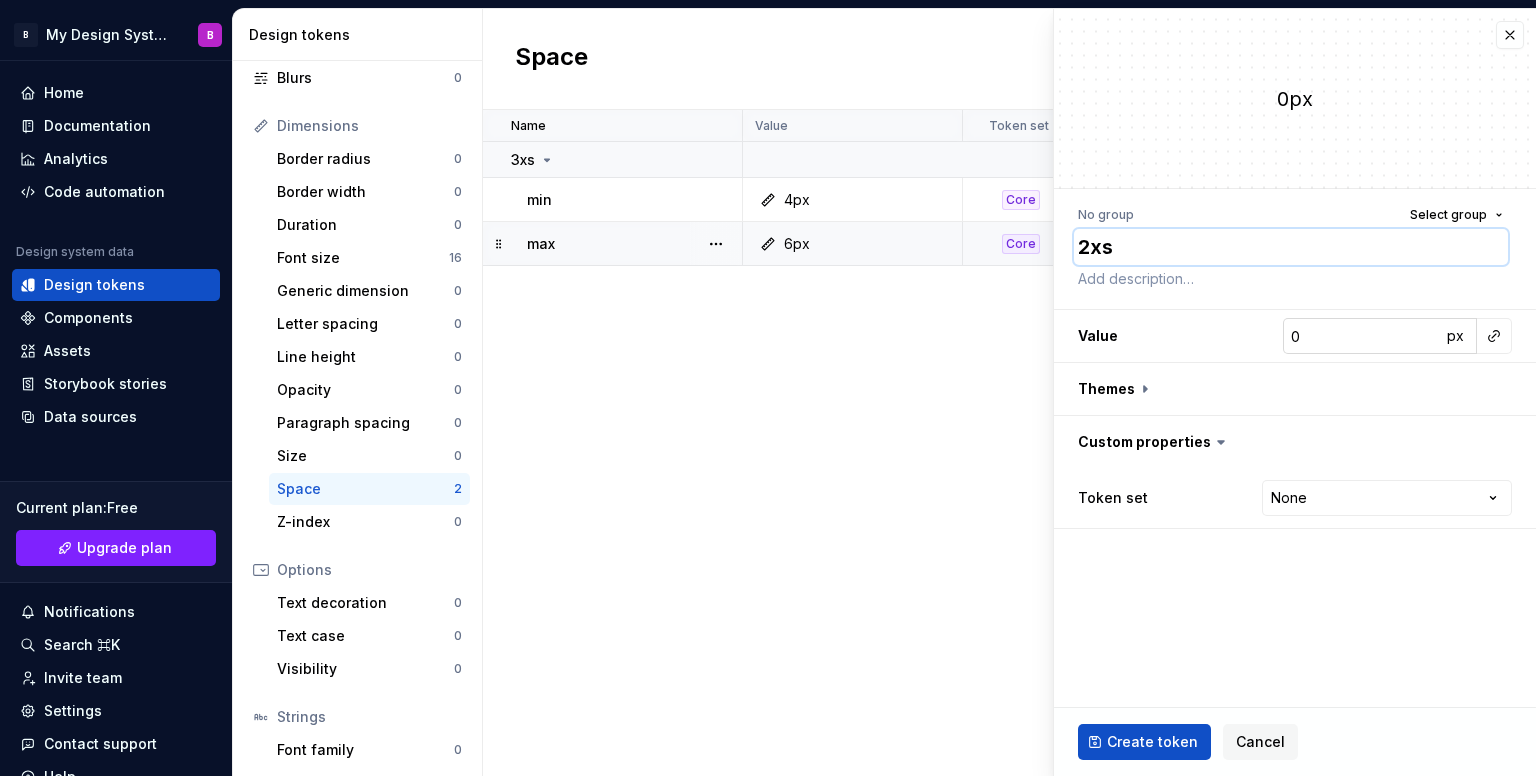 type on "2xs" 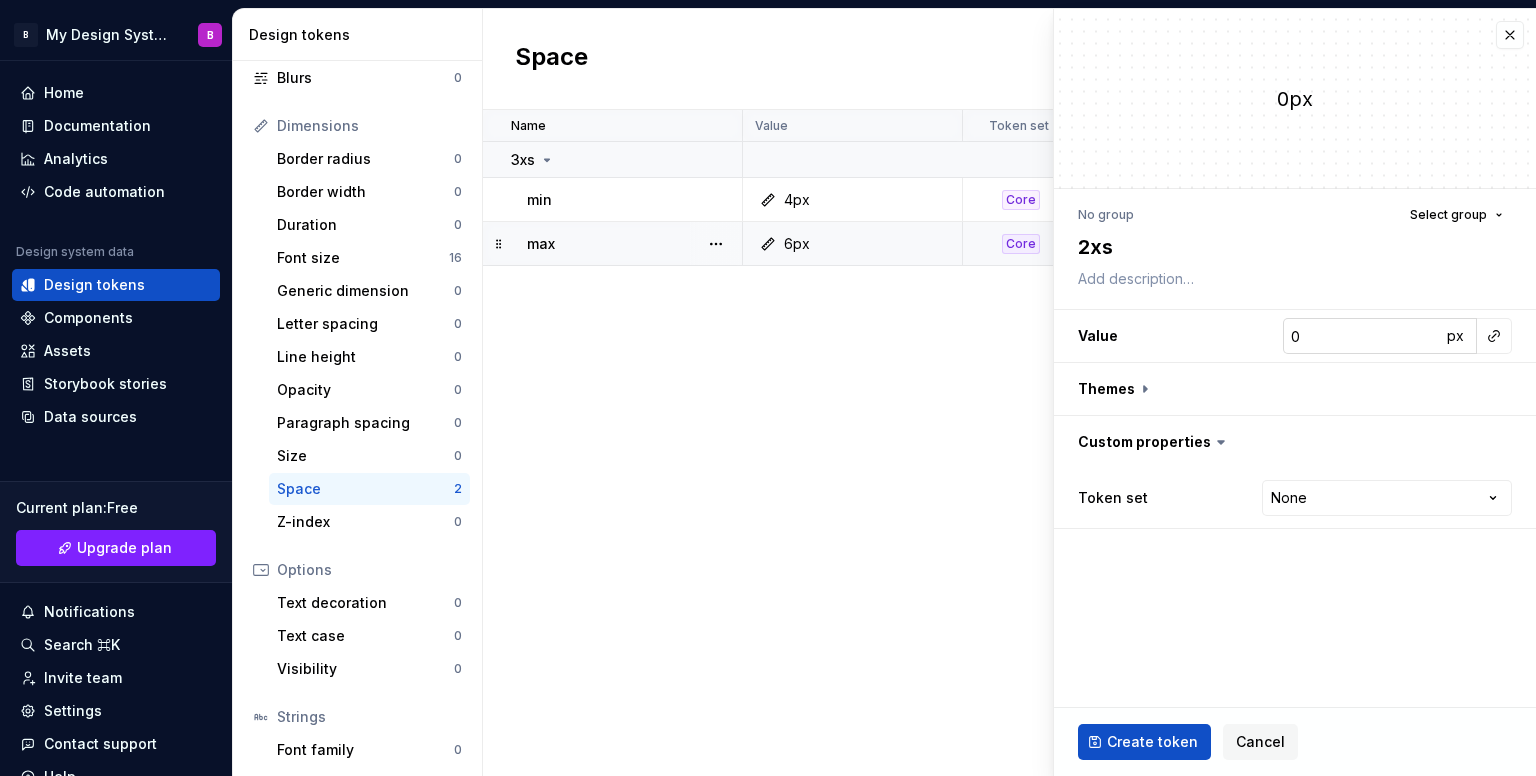 click on "0" at bounding box center (1362, 336) 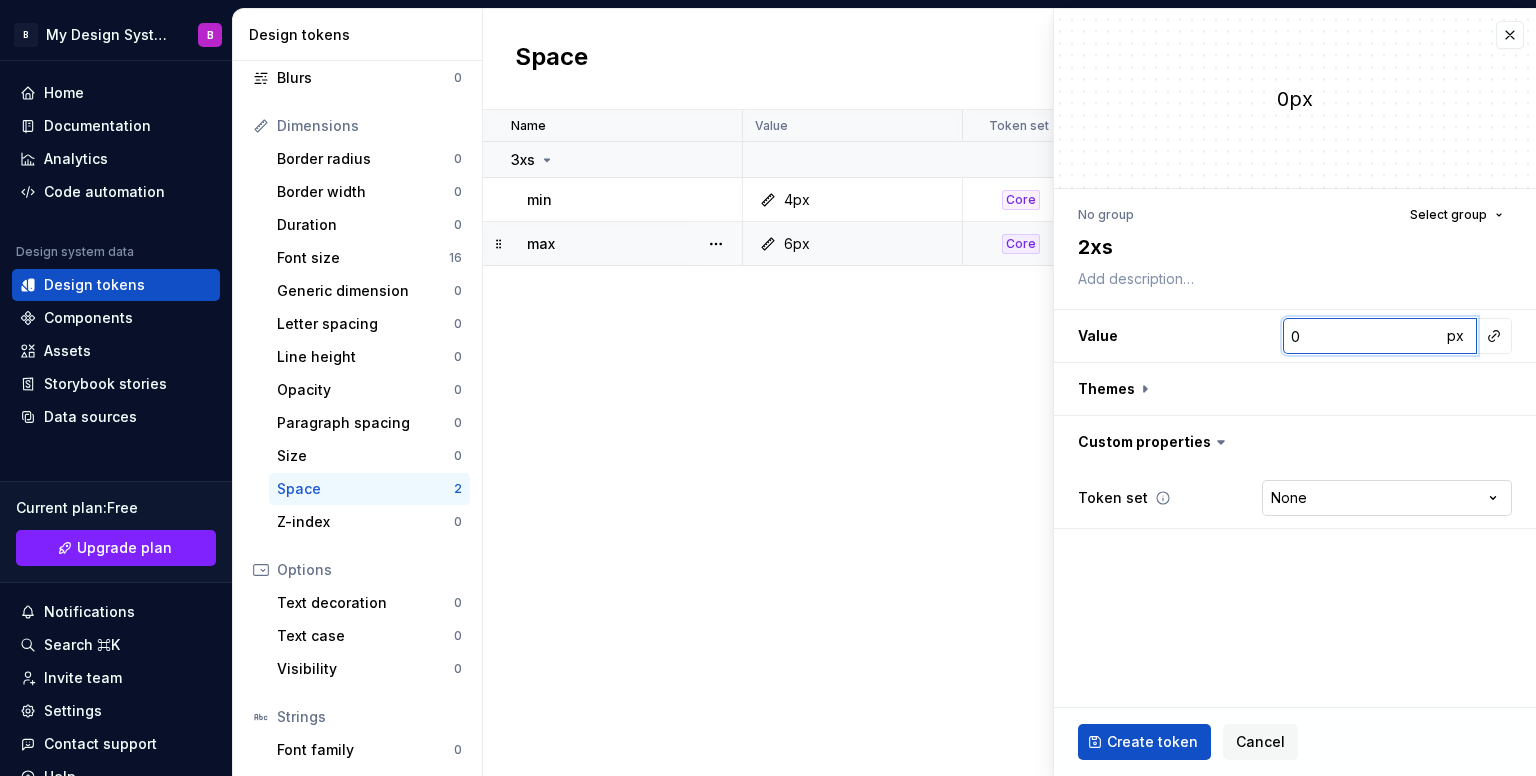 type on "*" 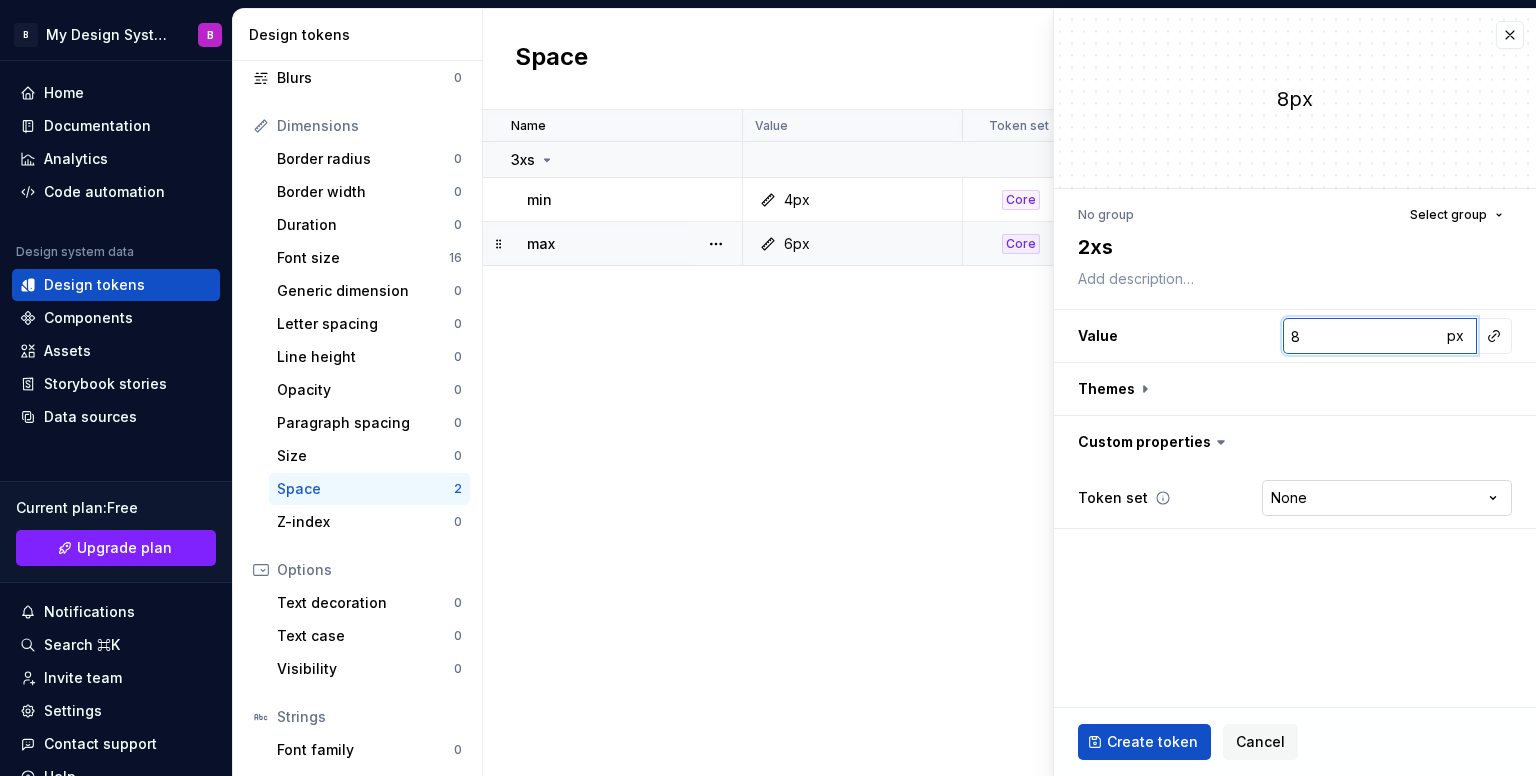 type on "8" 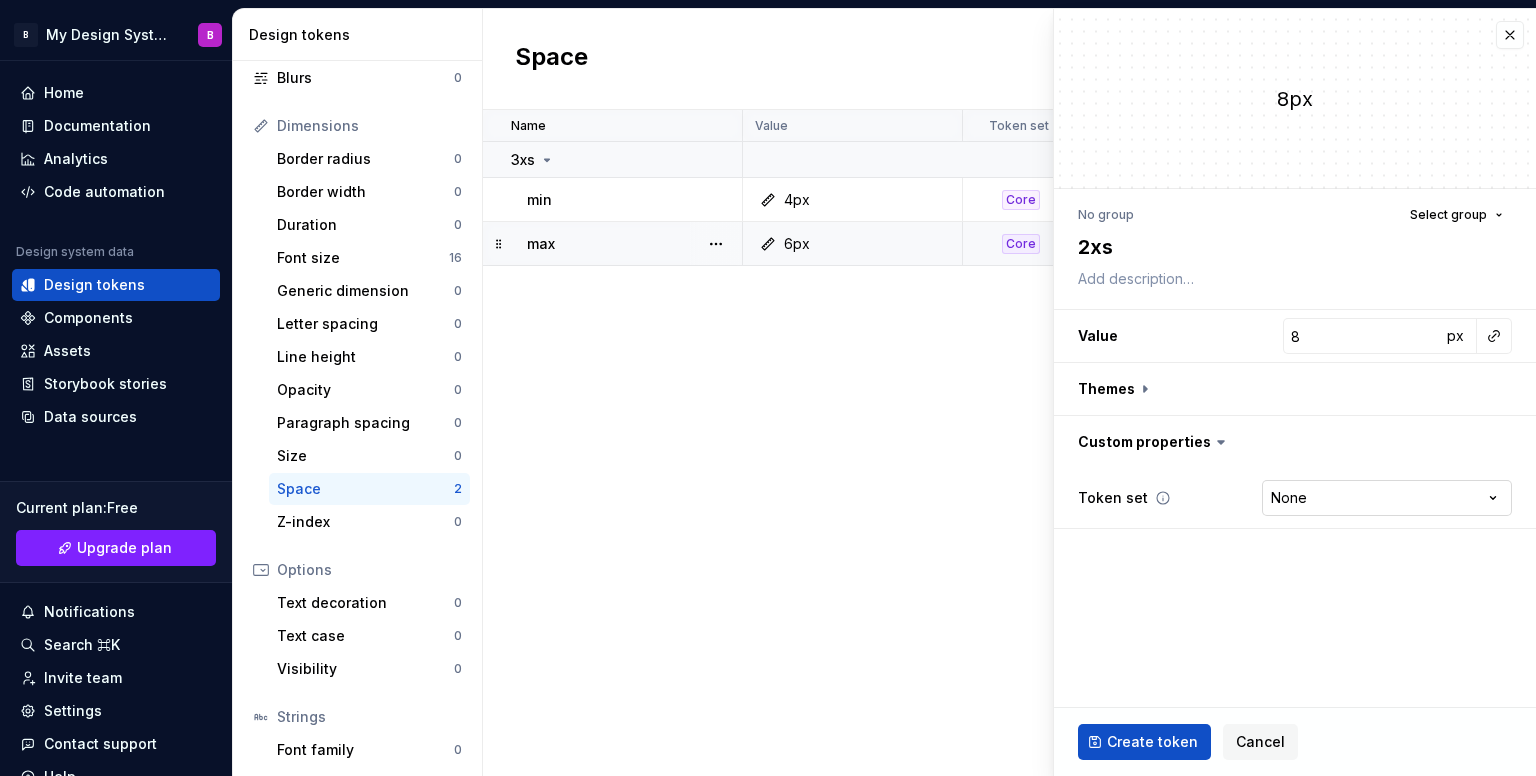 click on "B My Design System B Home Documentation Analytics Code automation Design system data Design tokens Components Assets Storybook stories Data sources Current plan :  Free Upgrade plan Notifications Search ⌘K Invite team Settings Contact support Help Design tokens All tokens Collections Colors 0 Typography 0 Shadows 0 Borders 0 Gradients 0 Blurs 0 Dimensions Border radius 0 Border width 0 Duration 0 Font size 16 Generic dimension 0 Letter spacing 0 Line height 0 Opacity 0 Paragraph spacing 0 Size 0 Space 2 Z-index 0 Options Text decoration 0 Text case 0 Visibility 0 Strings Font family 0 Font weight/style 0 Generic string 0 Product copy 0 Space New token Name Value Token set Description Last updated 3xs min 4px Core 1 minute ago max 6px Core less than a minute ago   Token “3” created. * Generated code is read‒only New space token 8px No group Select group 2xs Value 8 px Themes Custom properties Token set None **** **** ******** ********* Create token Cancel" at bounding box center [768, 388] 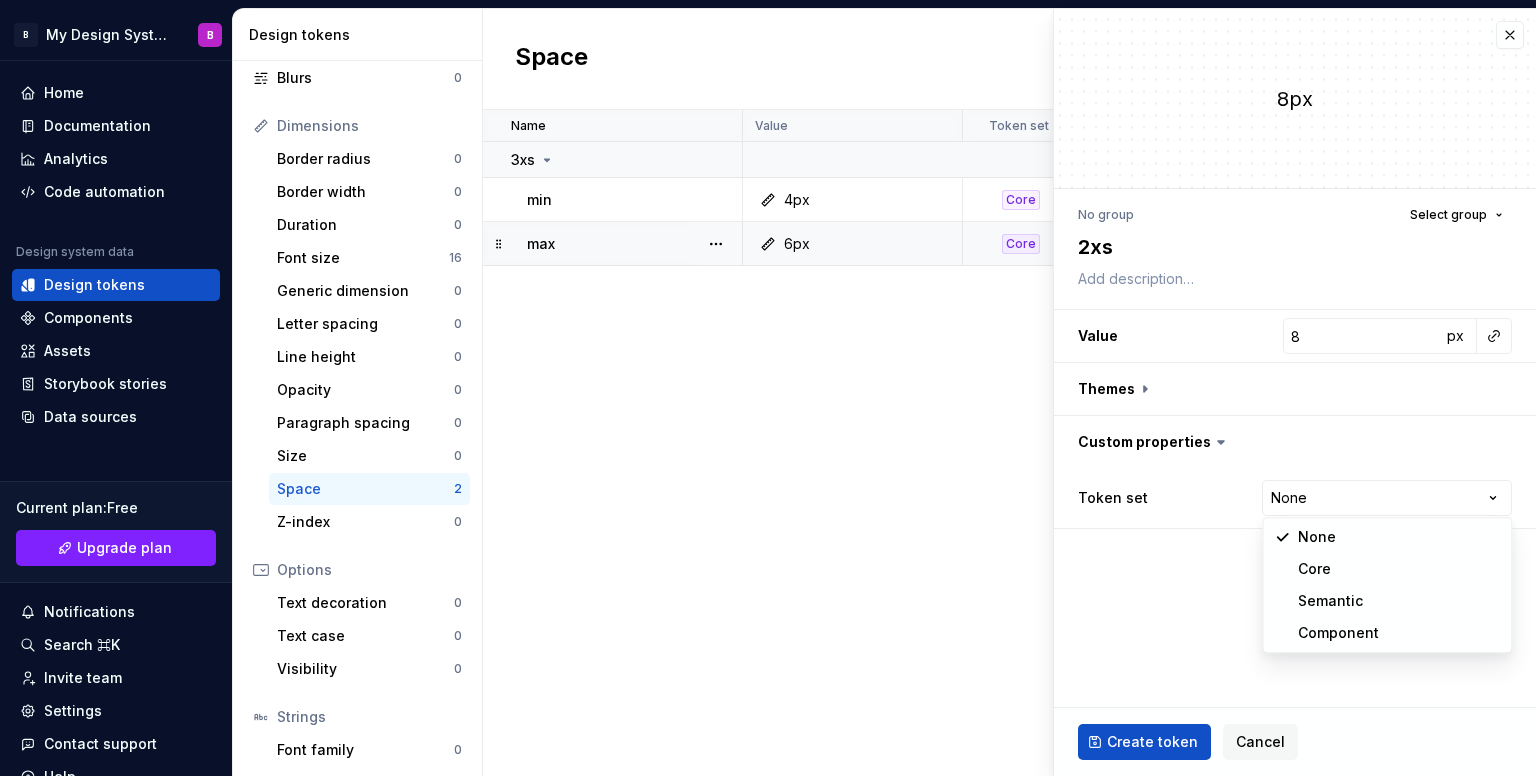 select on "**********" 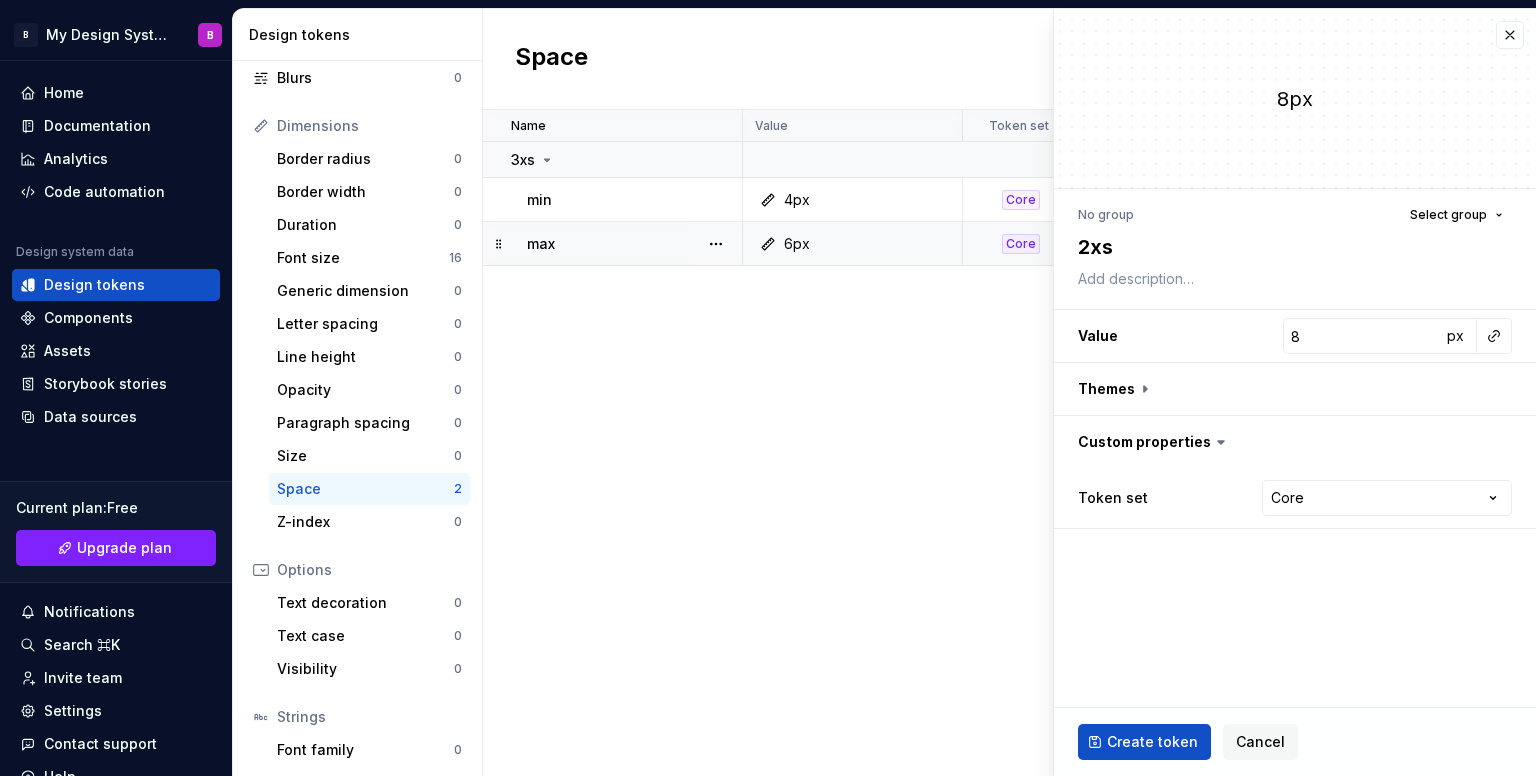 click on "Token “3” created." at bounding box center [1290, 760] 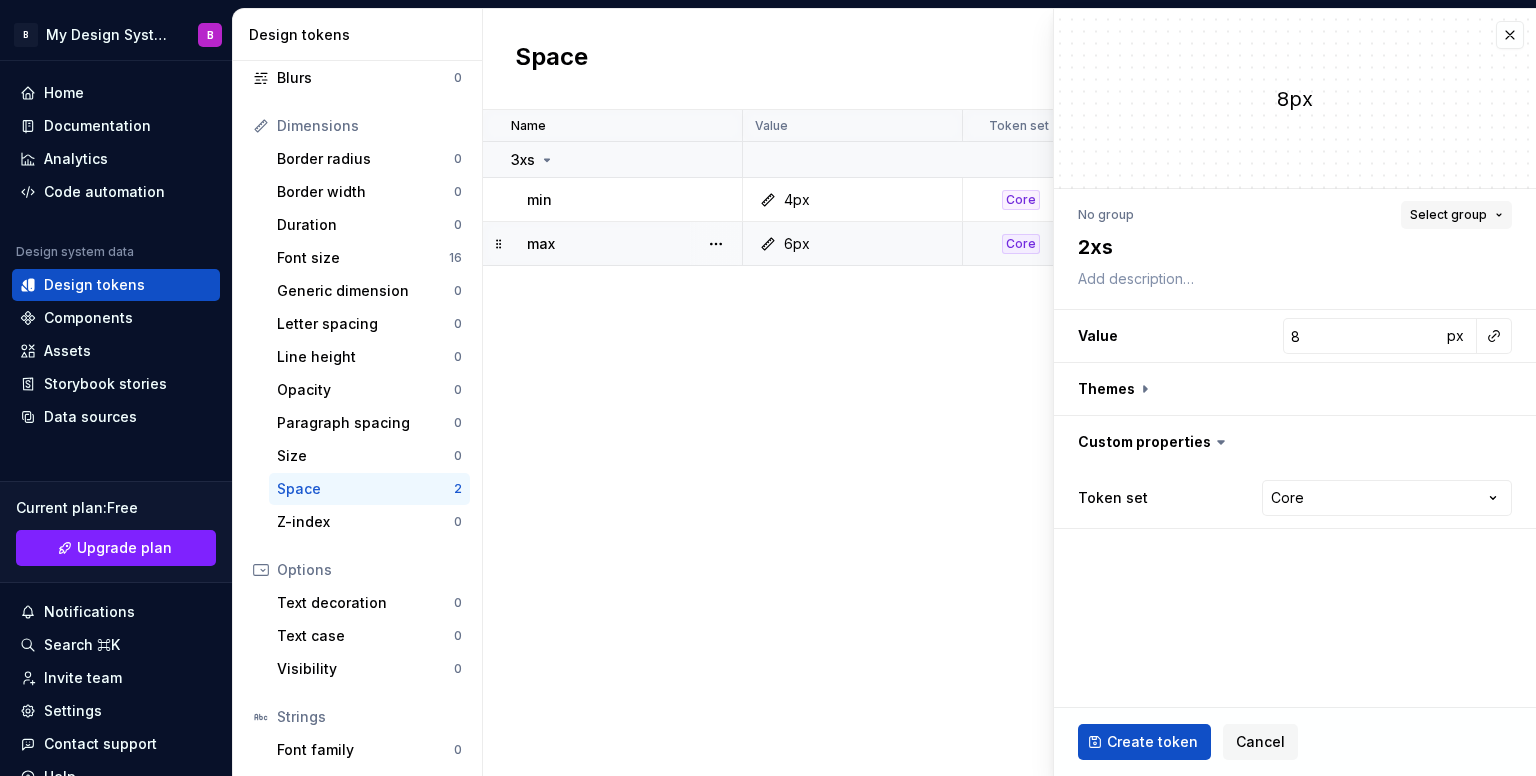 click on "Select group" at bounding box center [1448, 215] 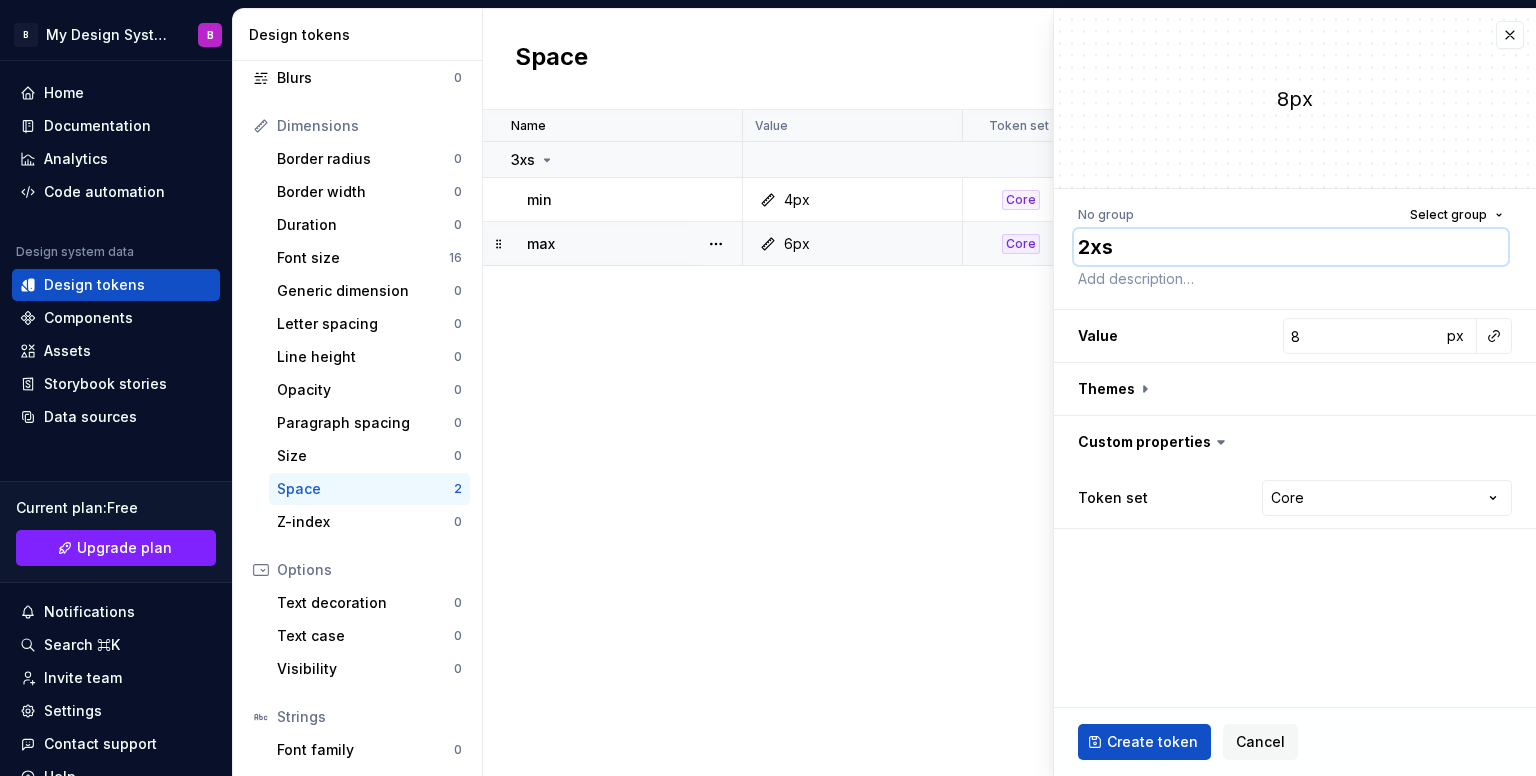click on "2xs" at bounding box center (1291, 247) 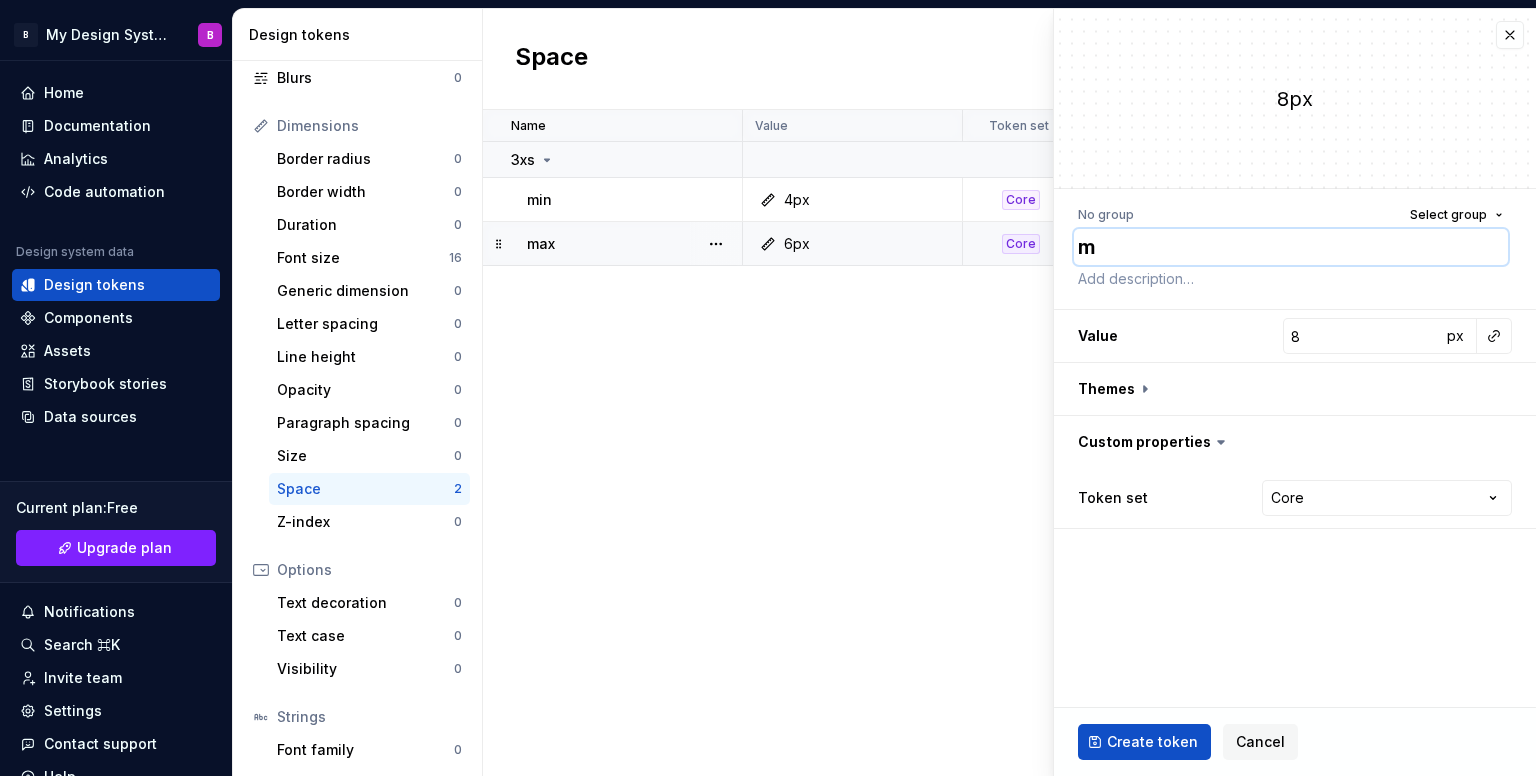 type on "*" 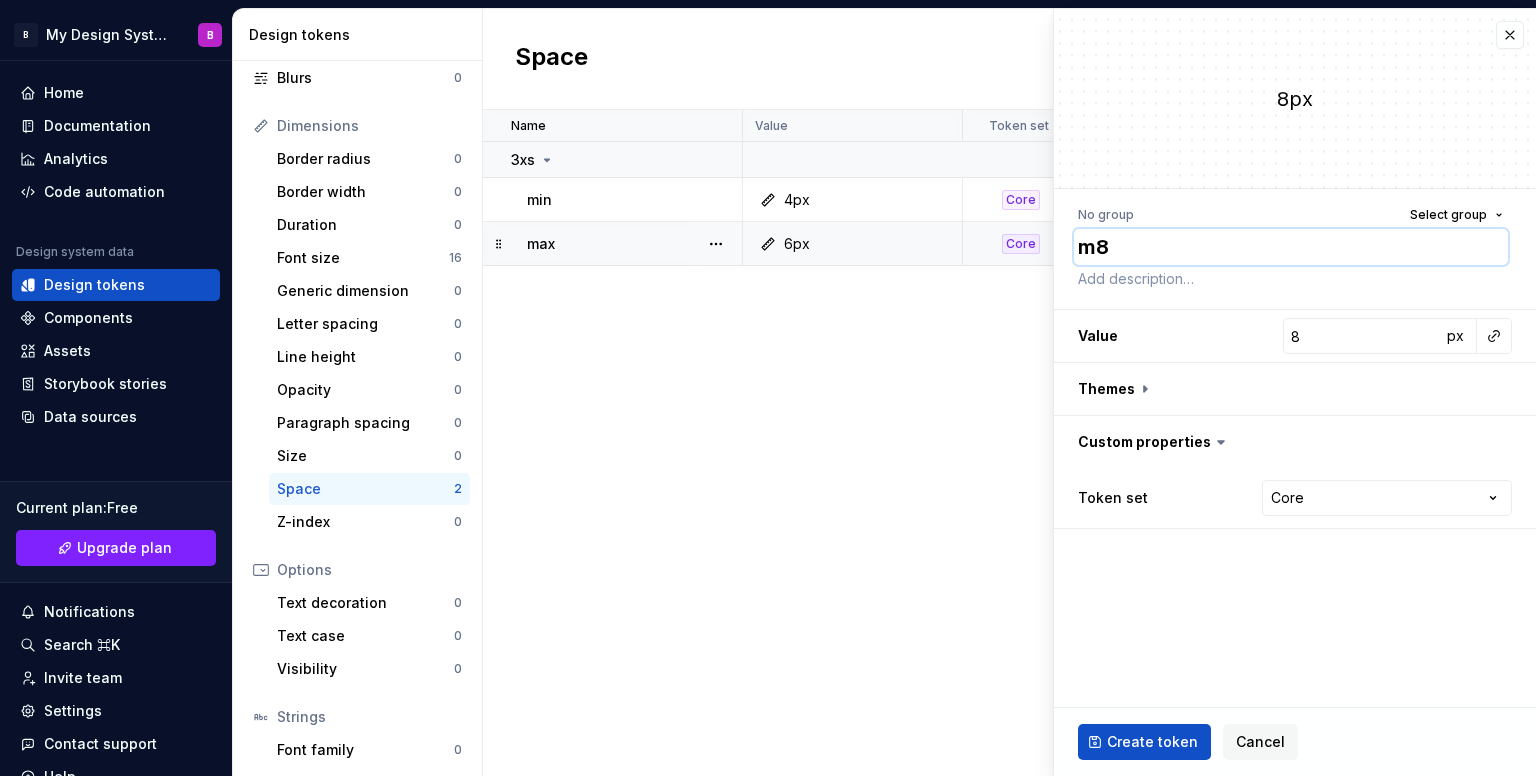 type on "*" 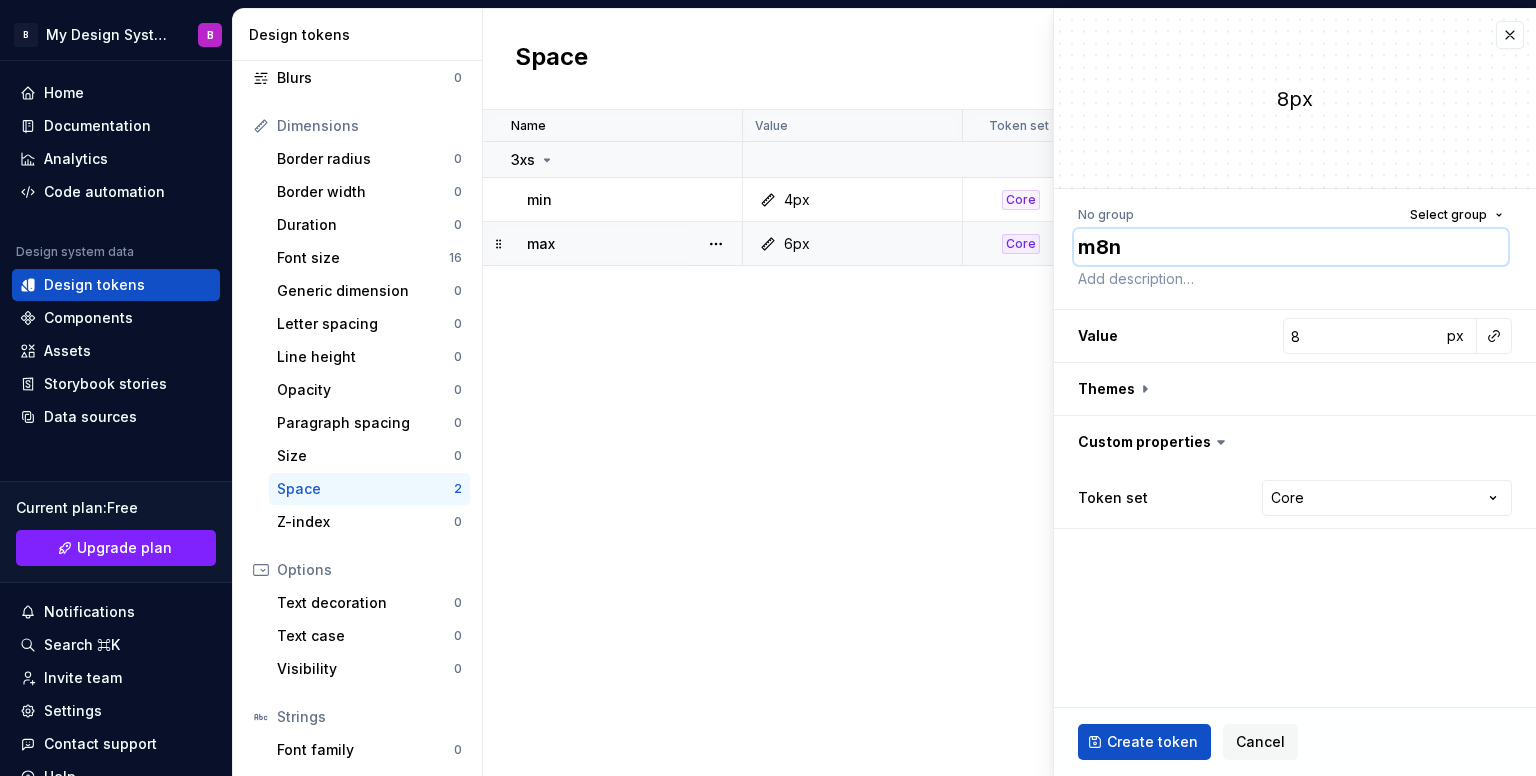type on "*" 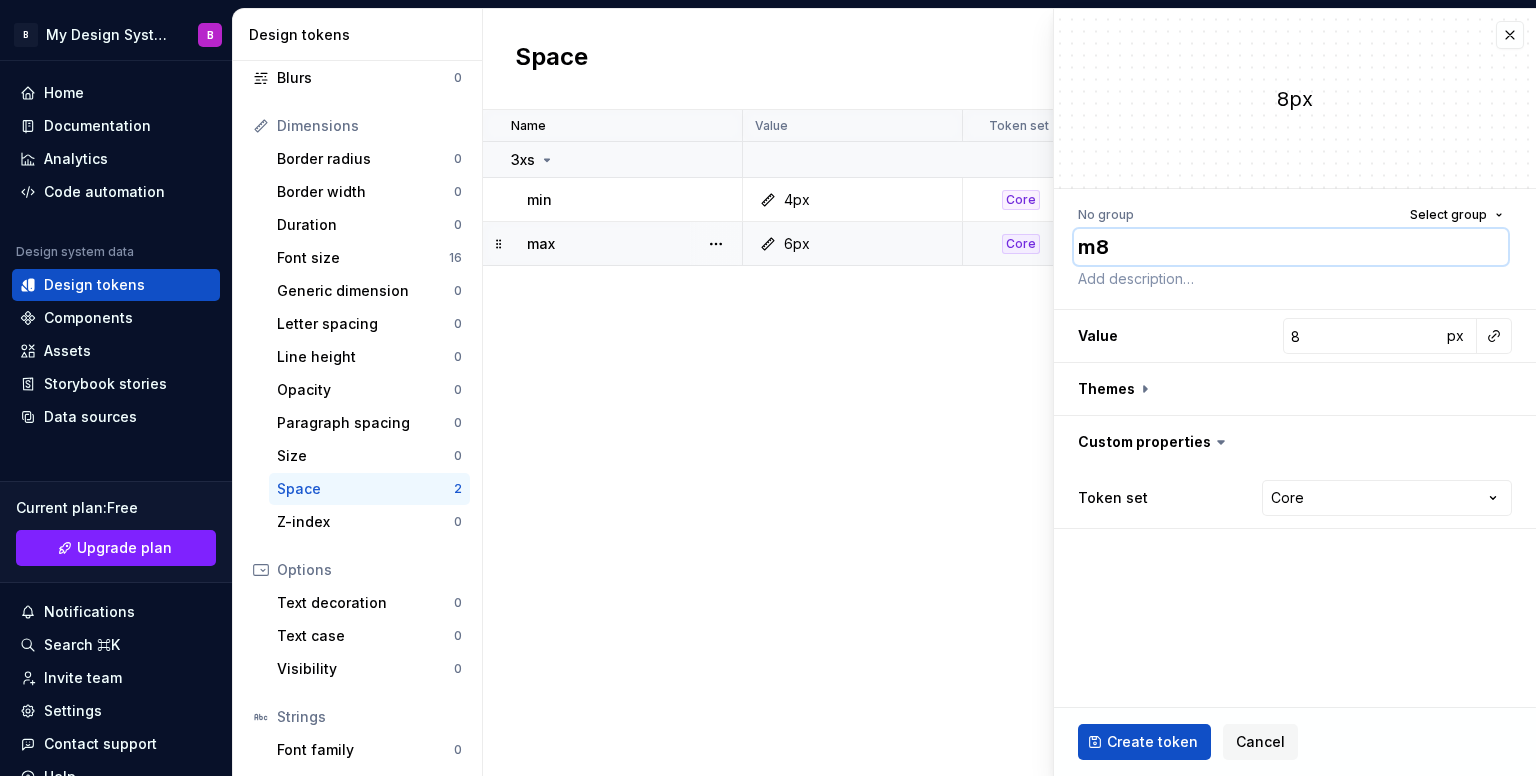 type on "*" 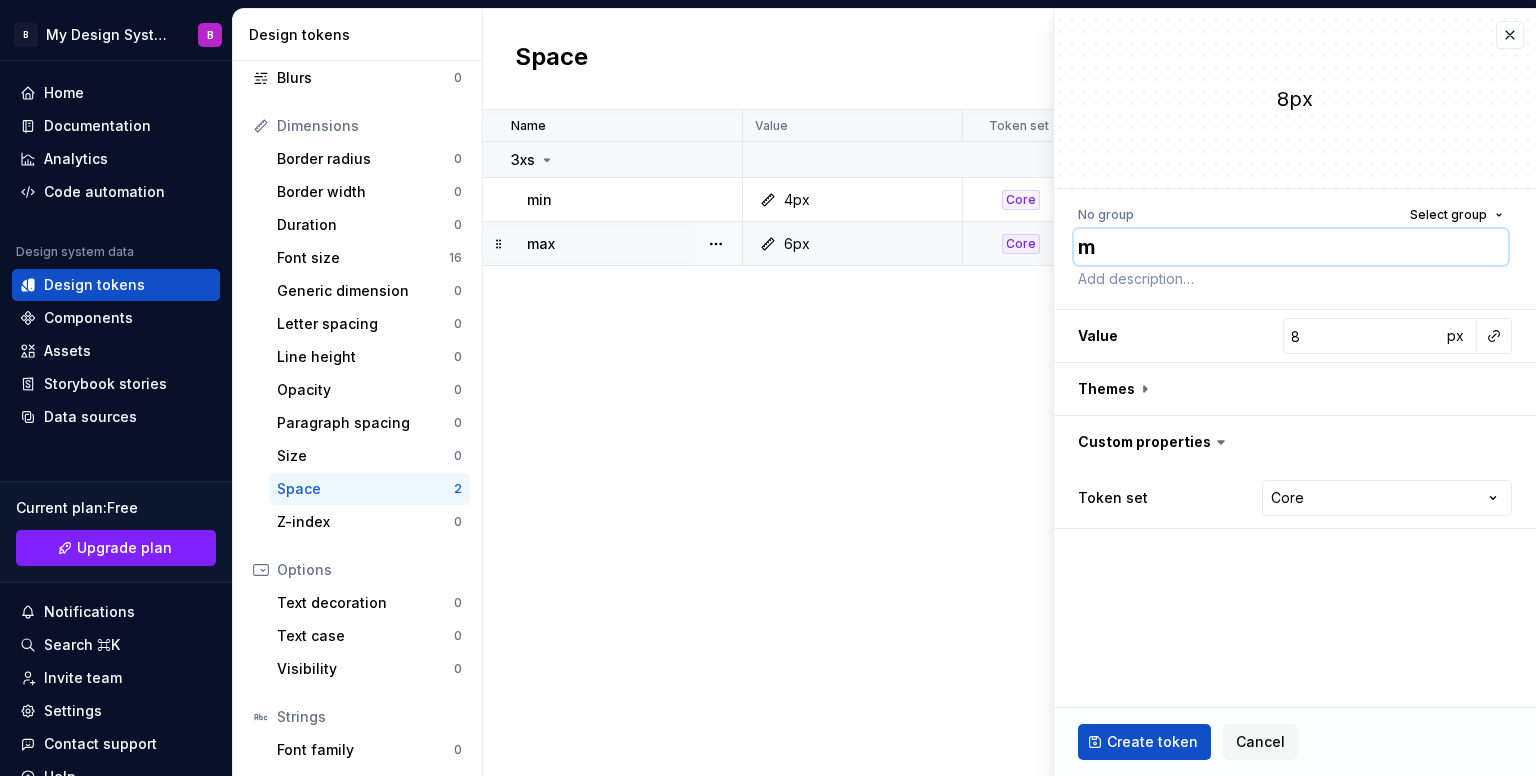 type on "*" 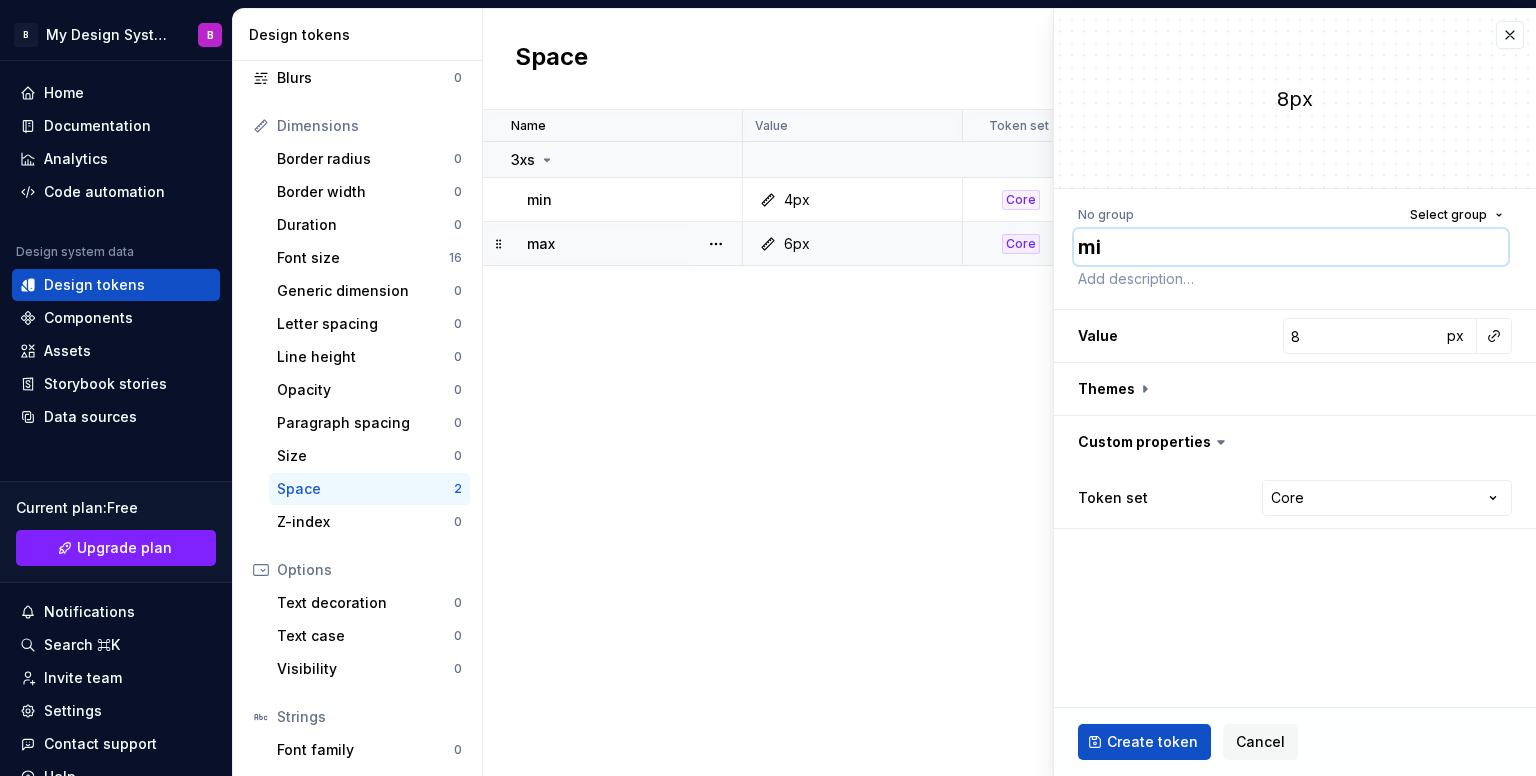 type on "*" 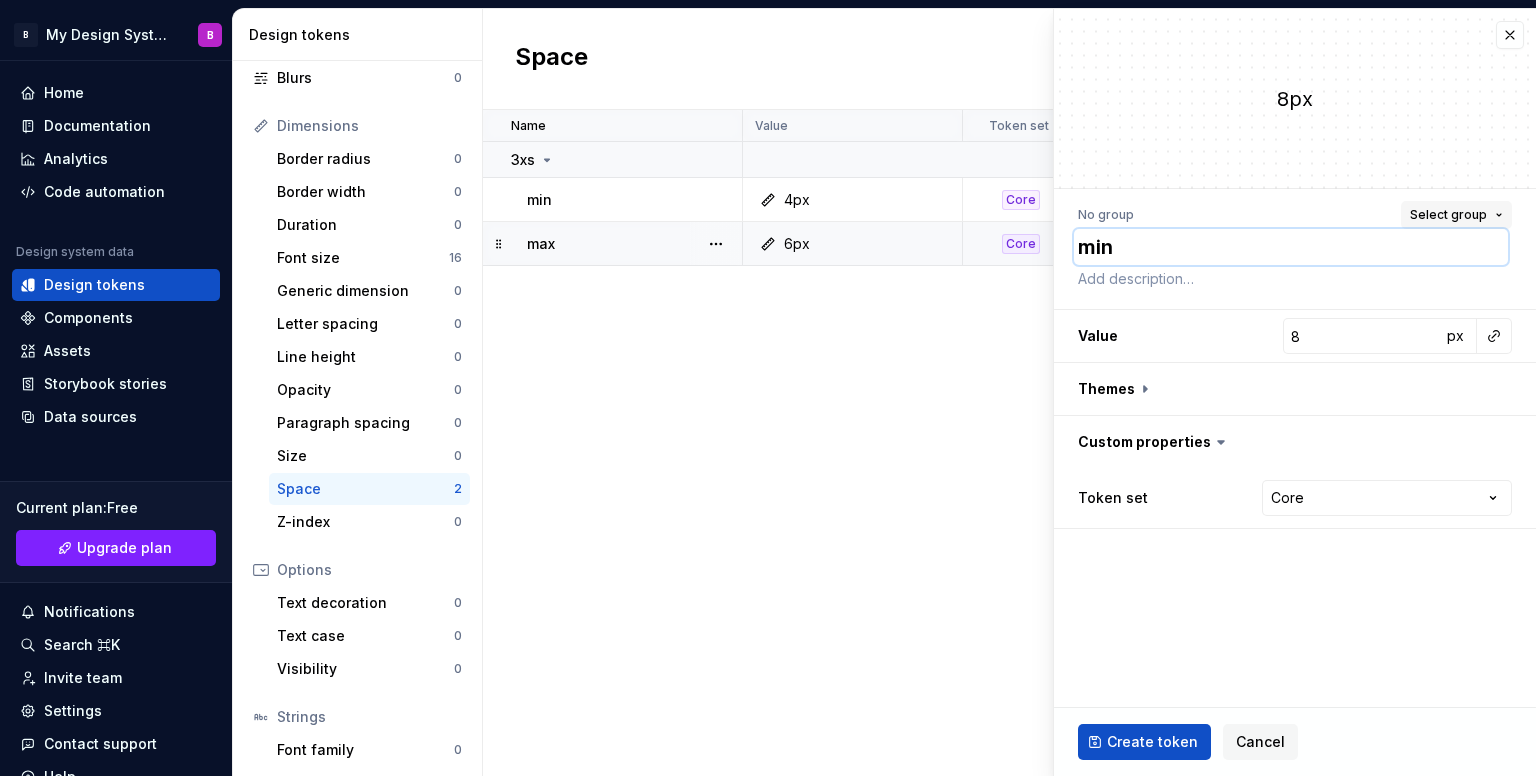 type on "min" 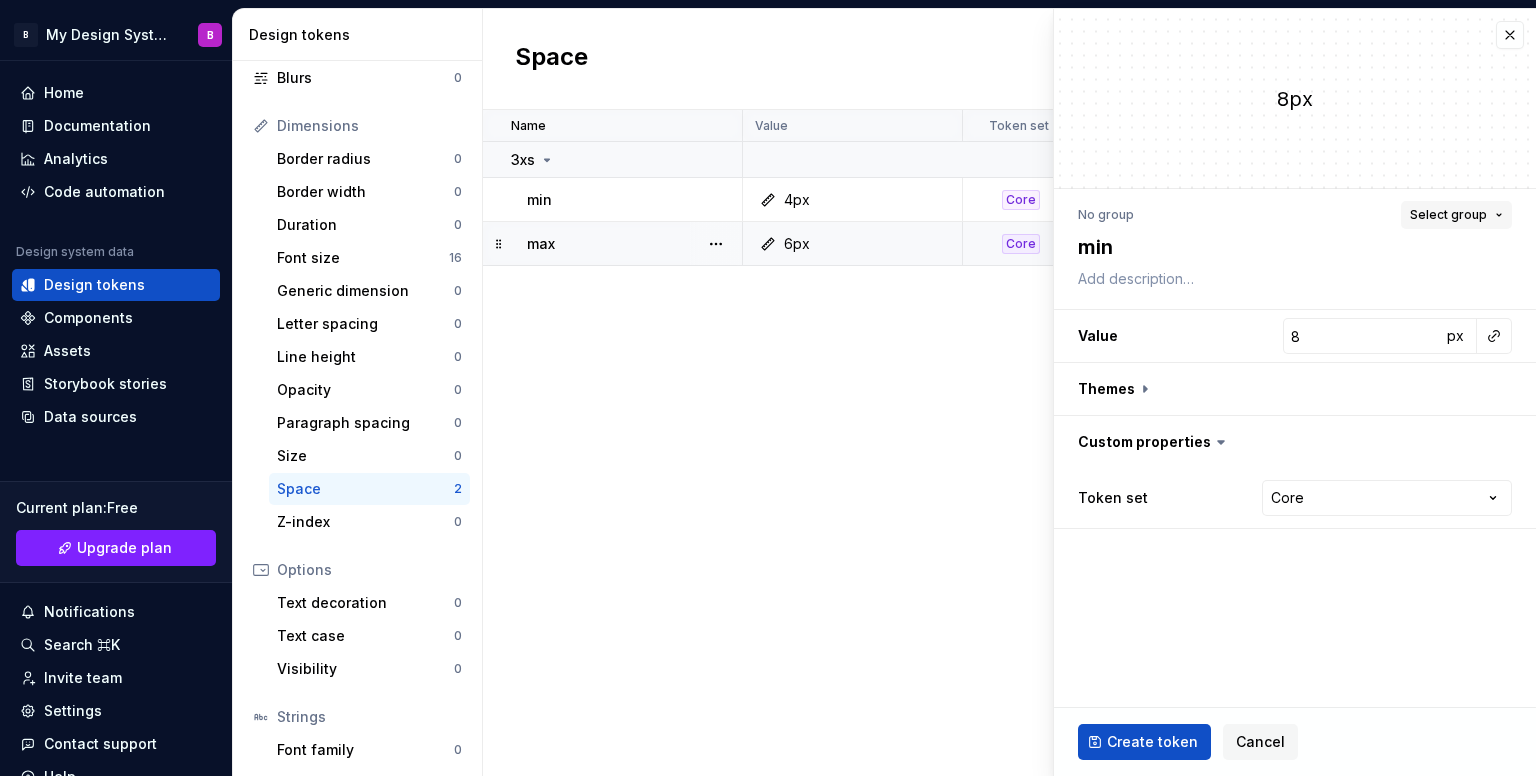 click on "Select group" at bounding box center (1448, 215) 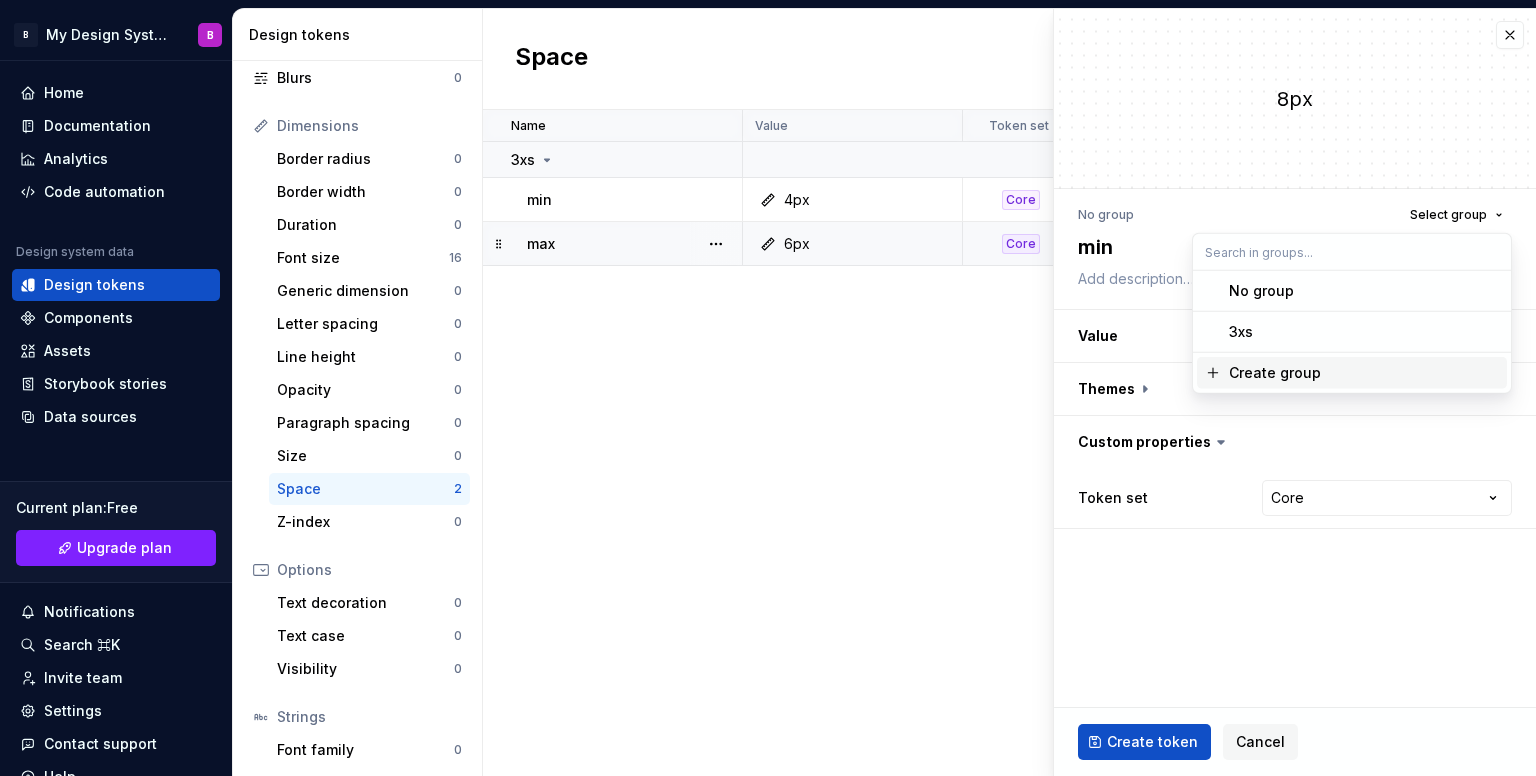 click on "Create group" at bounding box center (1364, 373) 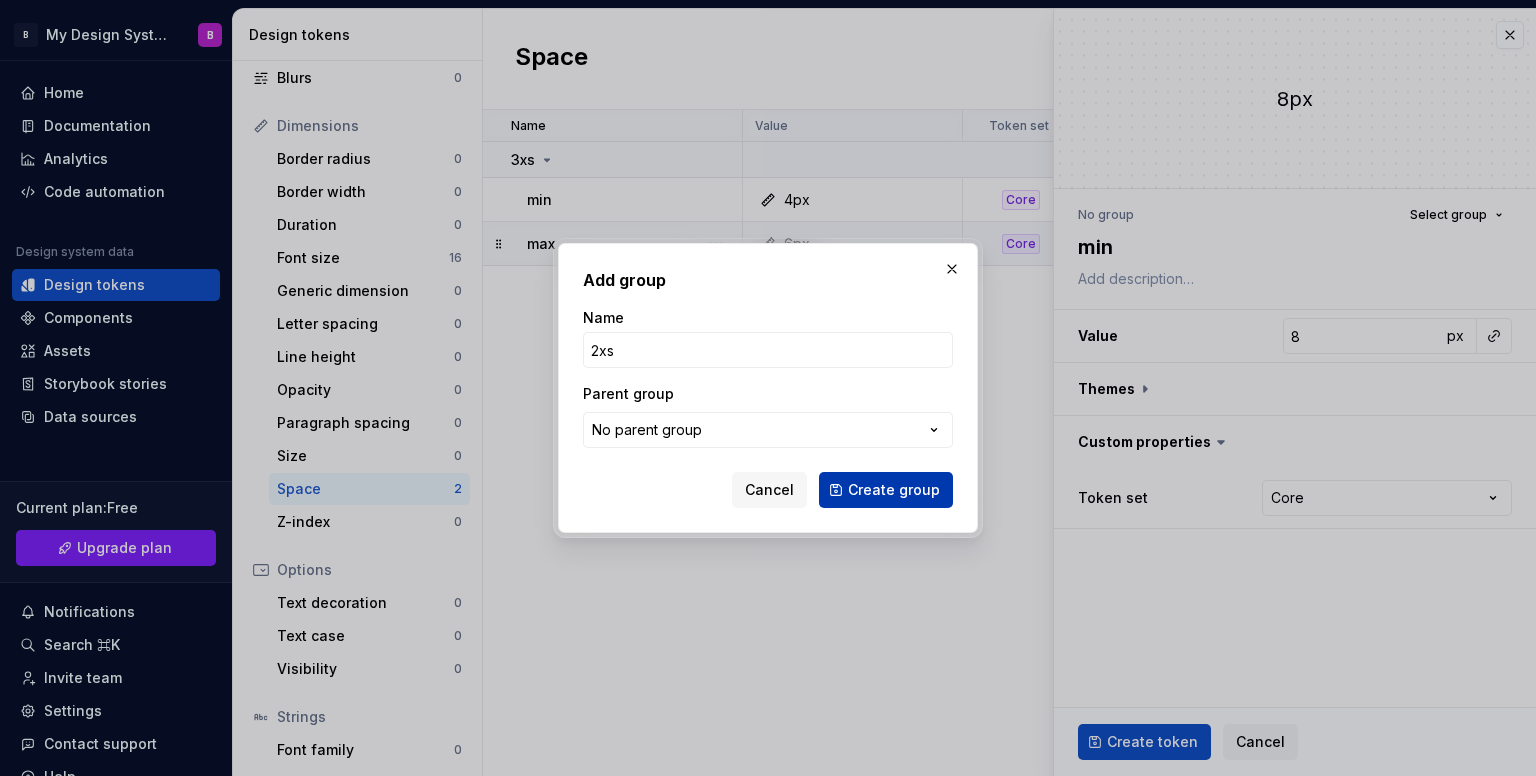 type on "2xs" 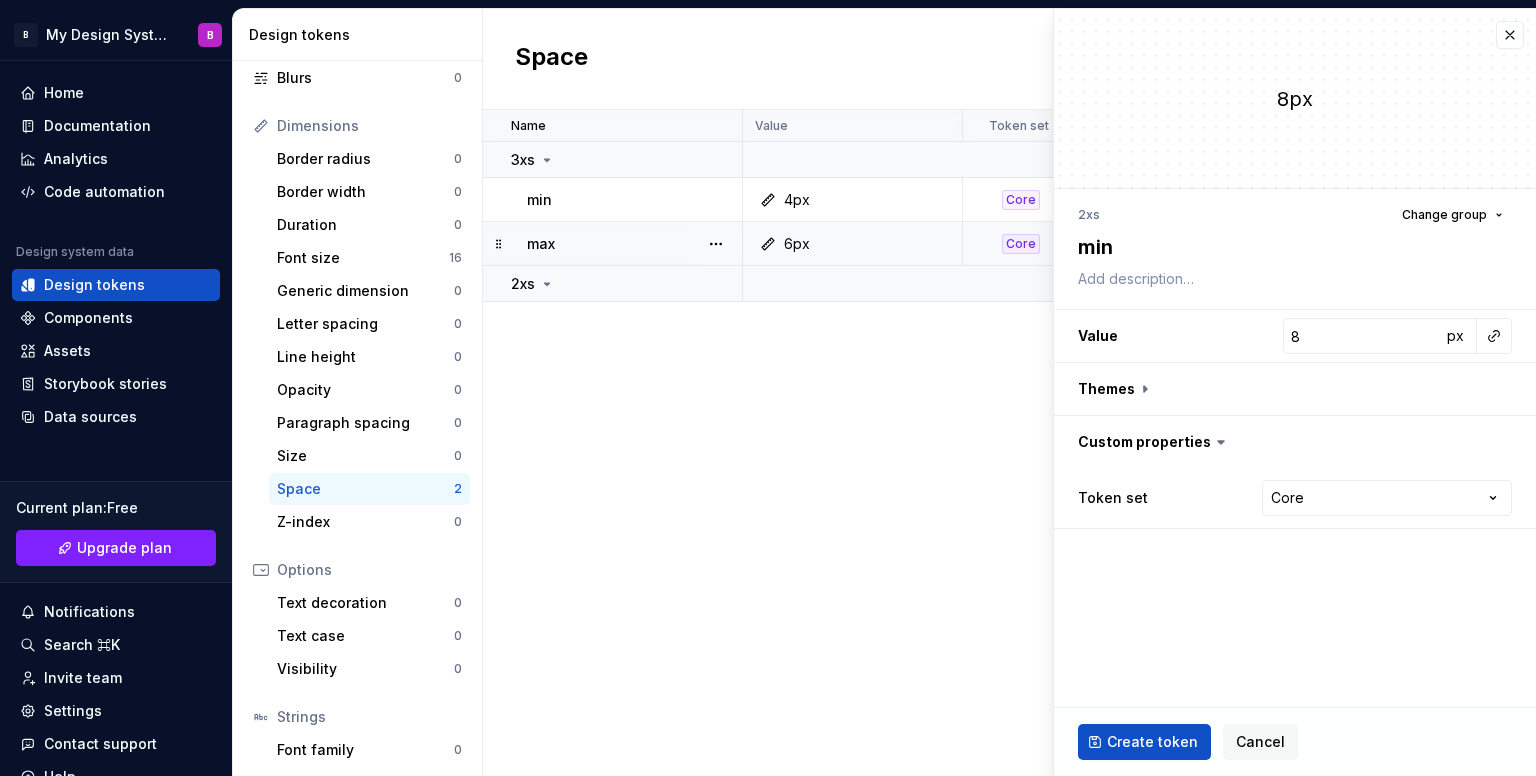 click on "Token “3” created." at bounding box center [1290, 760] 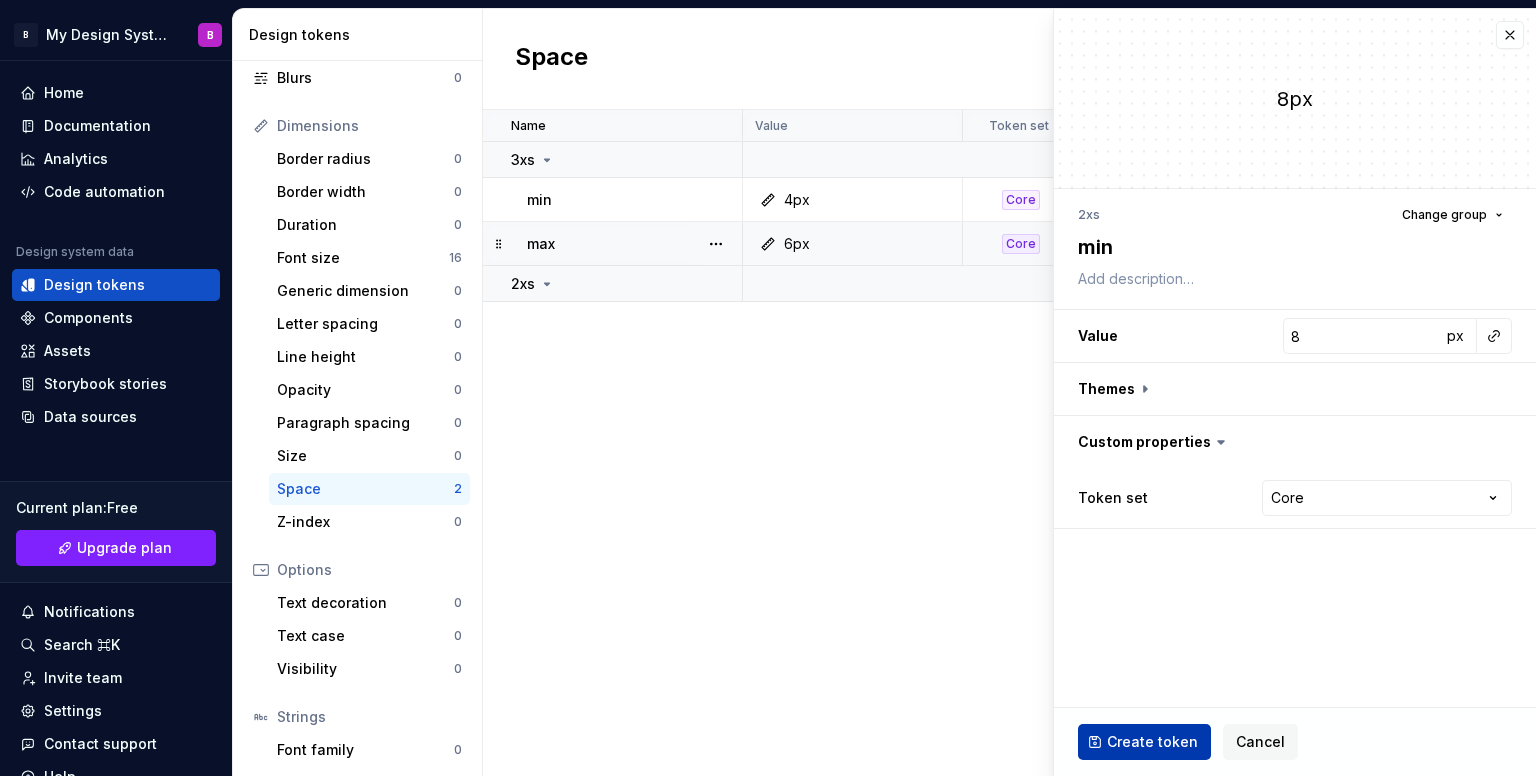 click on "Create token" at bounding box center [1152, 742] 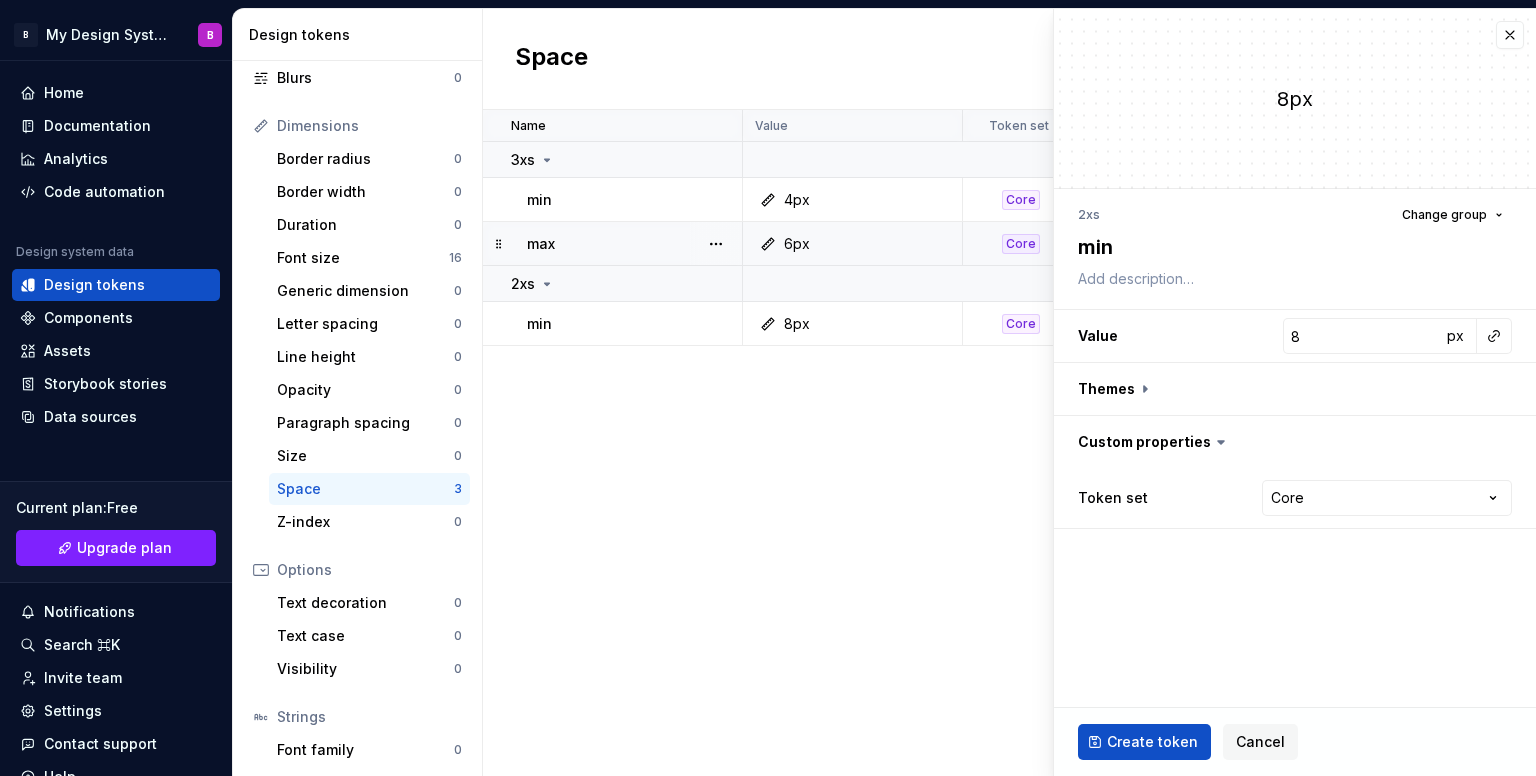 type on "*" 